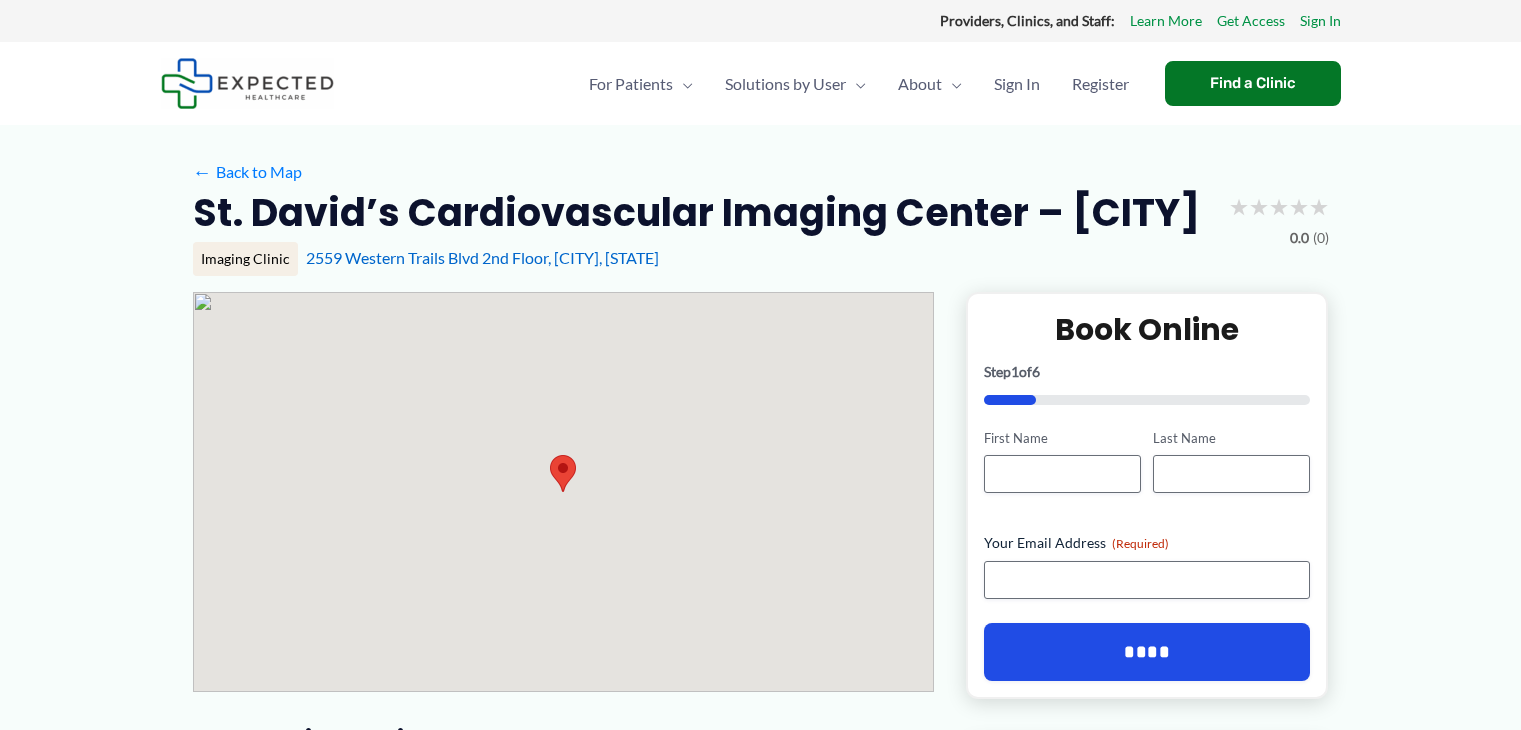 scroll, scrollTop: 0, scrollLeft: 0, axis: both 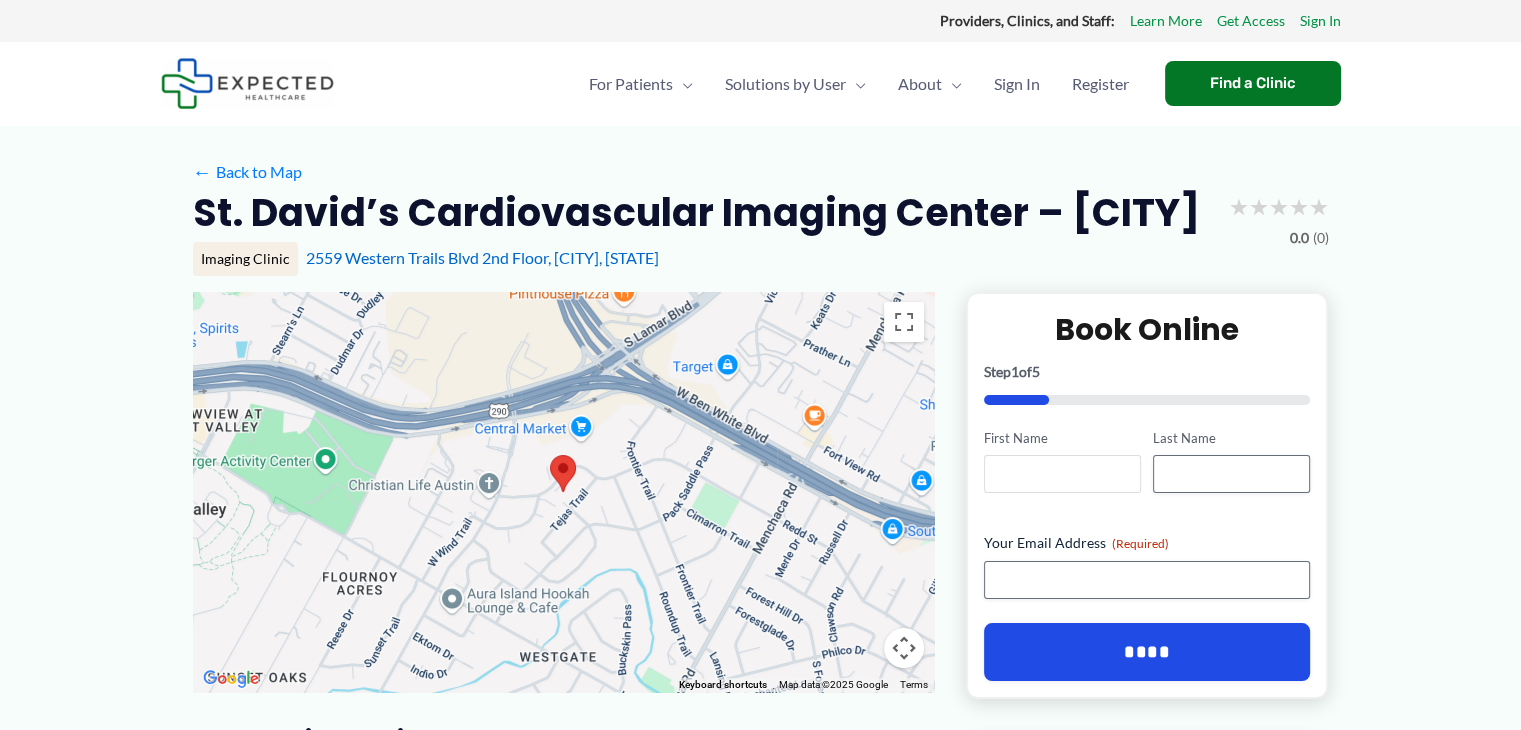 click on "First Name" at bounding box center (1062, 474) 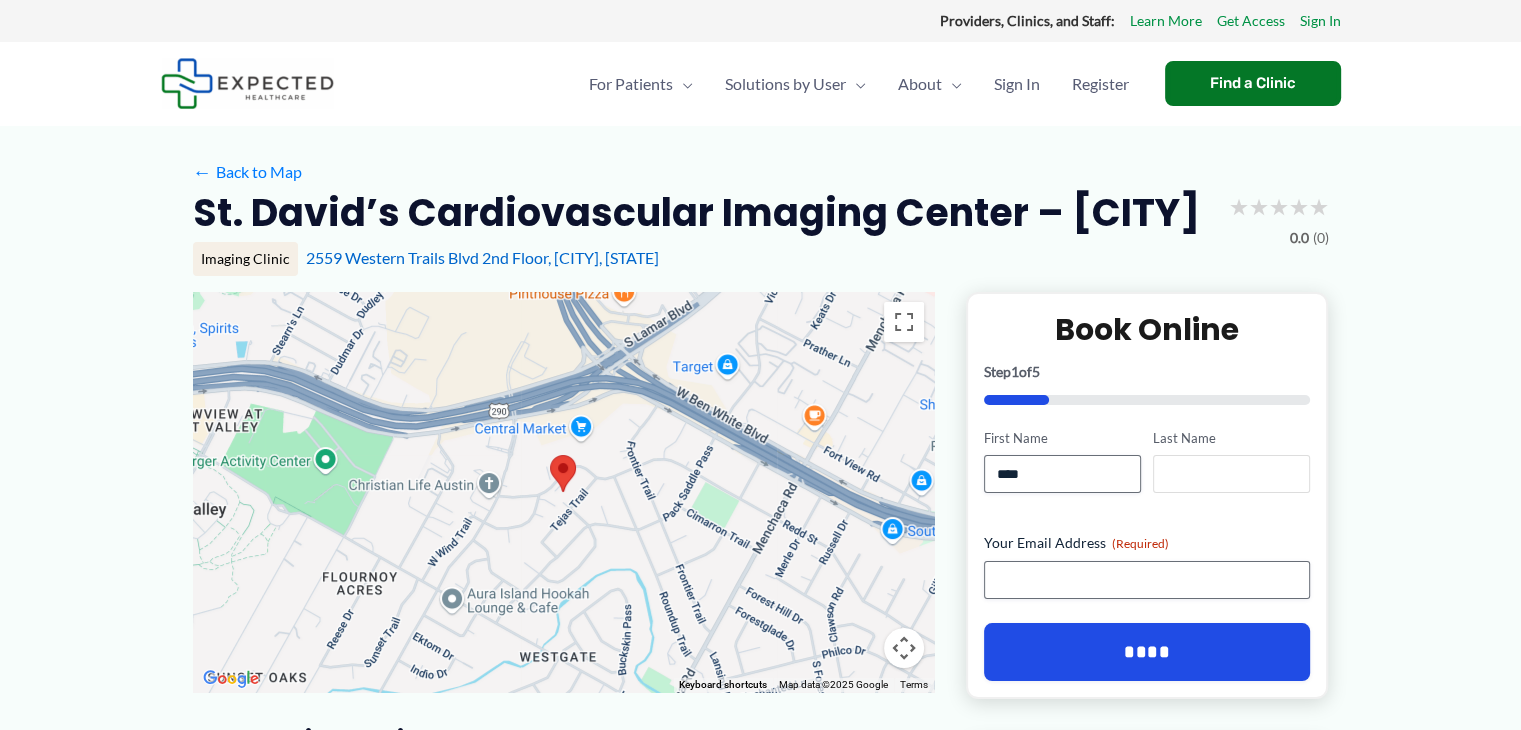 type on "******" 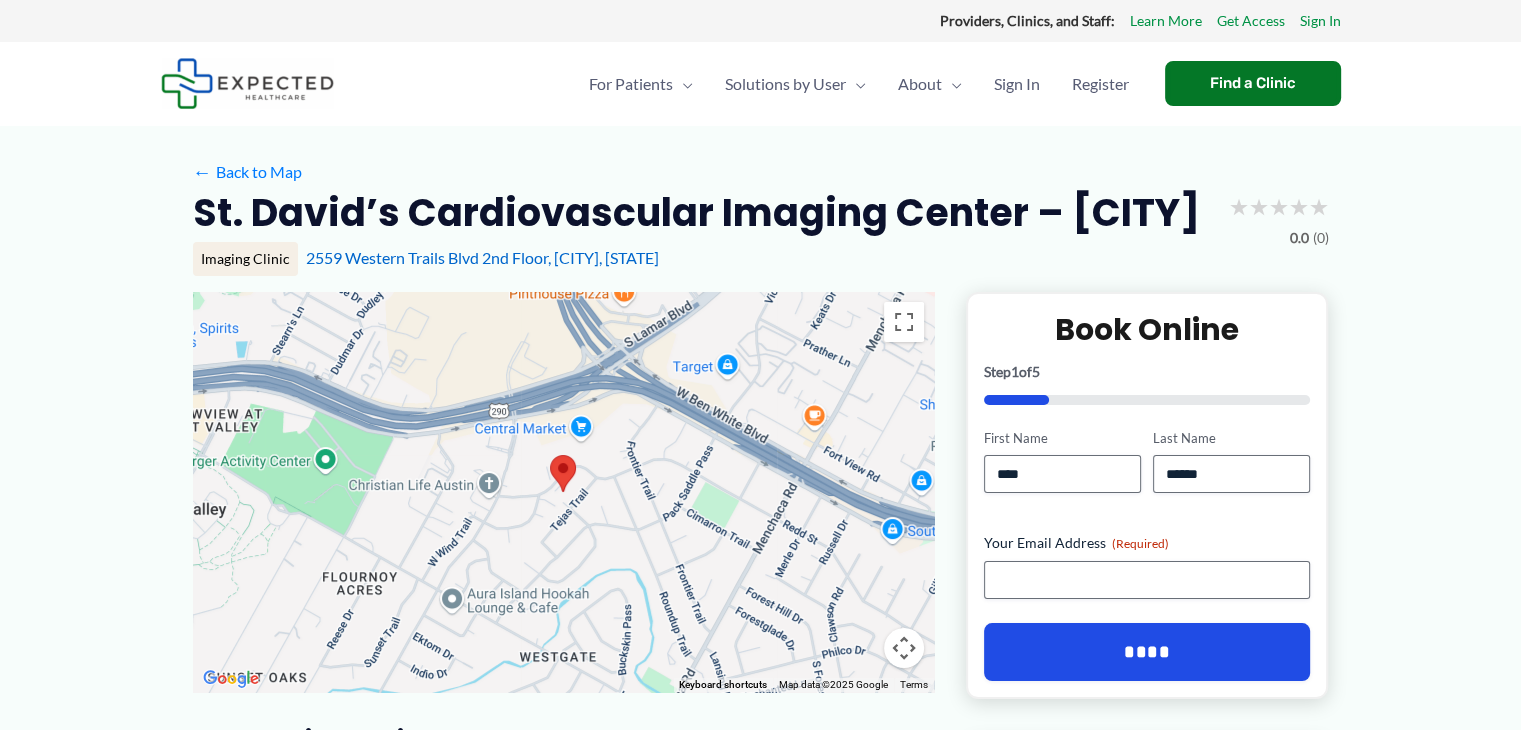 type on "**********" 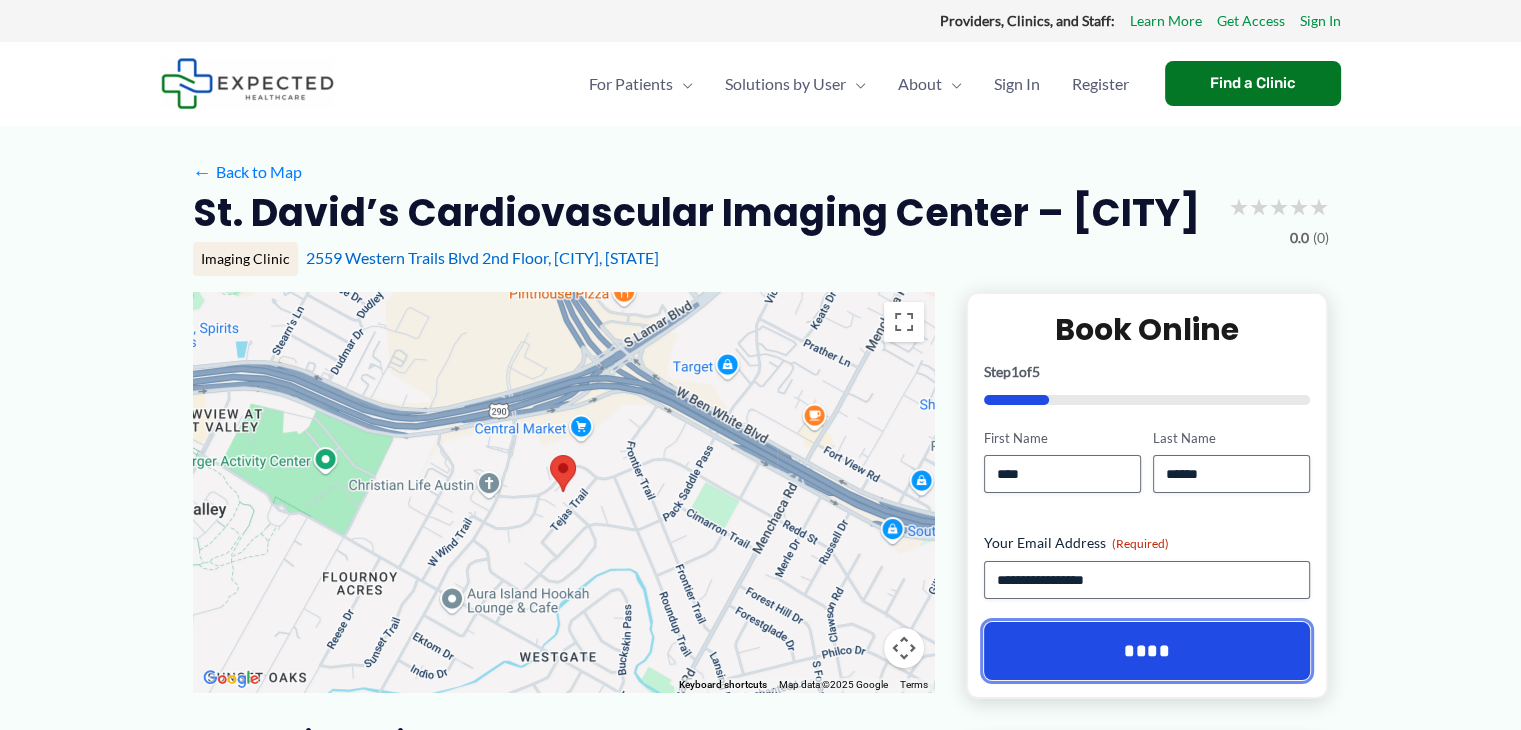 click on "****" at bounding box center (1147, 651) 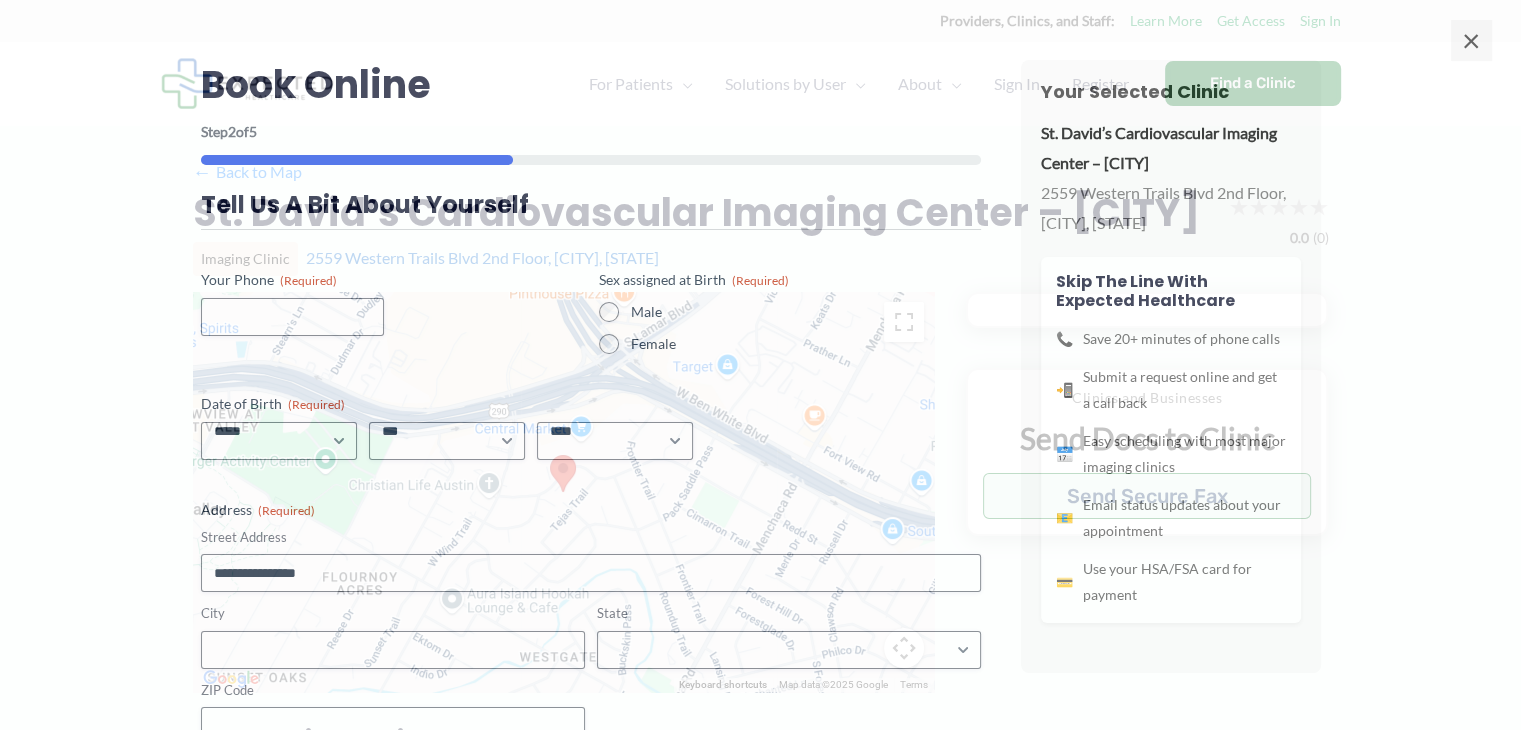 scroll, scrollTop: 0, scrollLeft: 0, axis: both 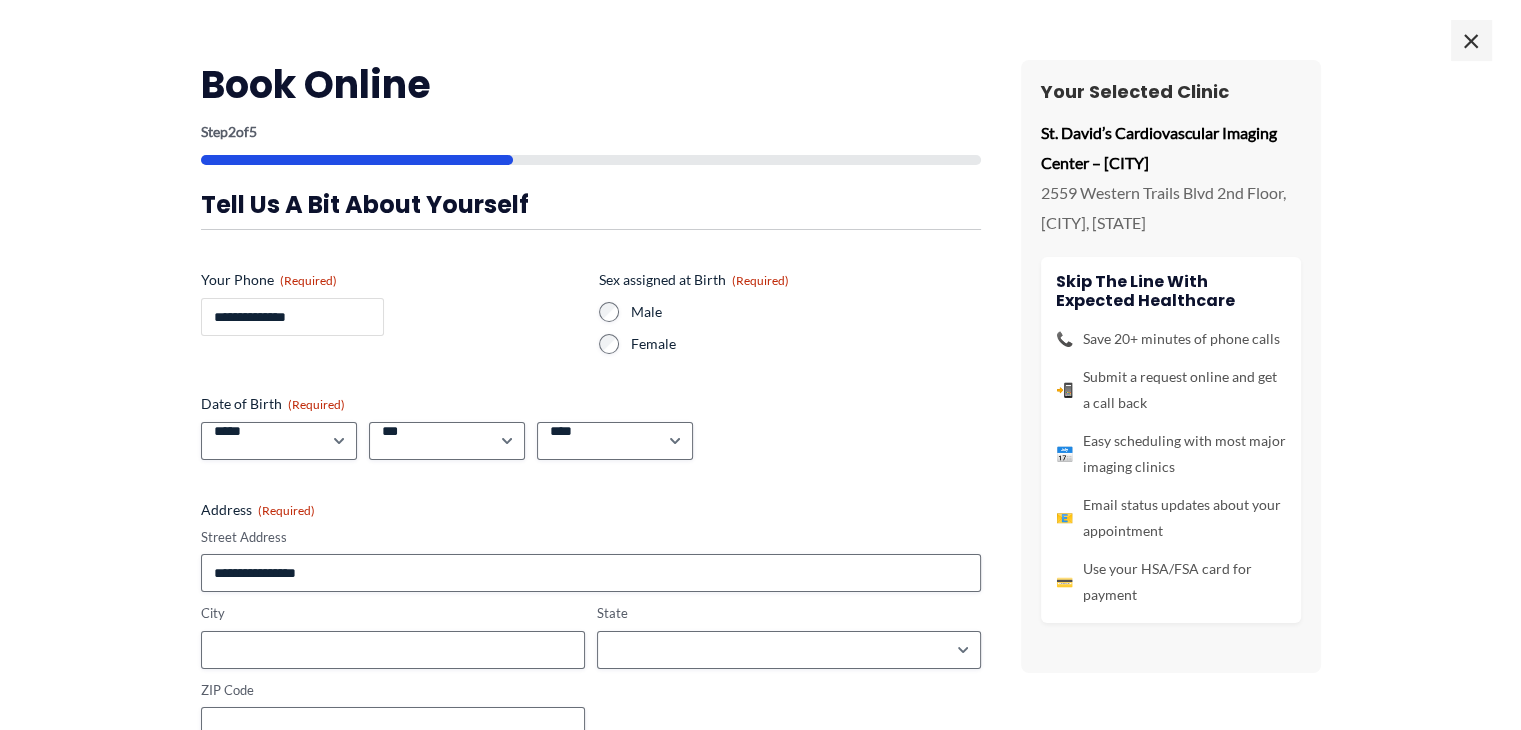 click on "**********" at bounding box center (292, 317) 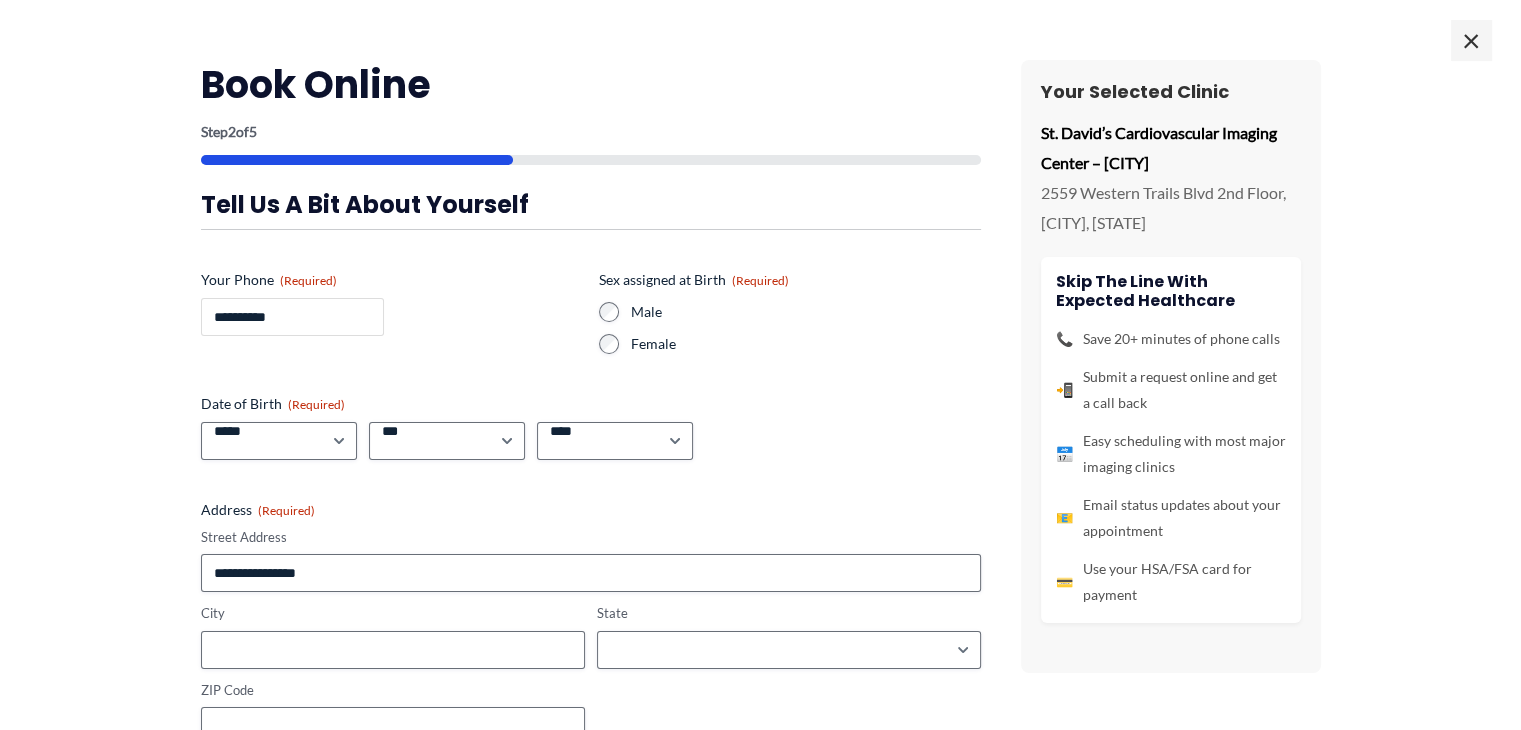 type on "**********" 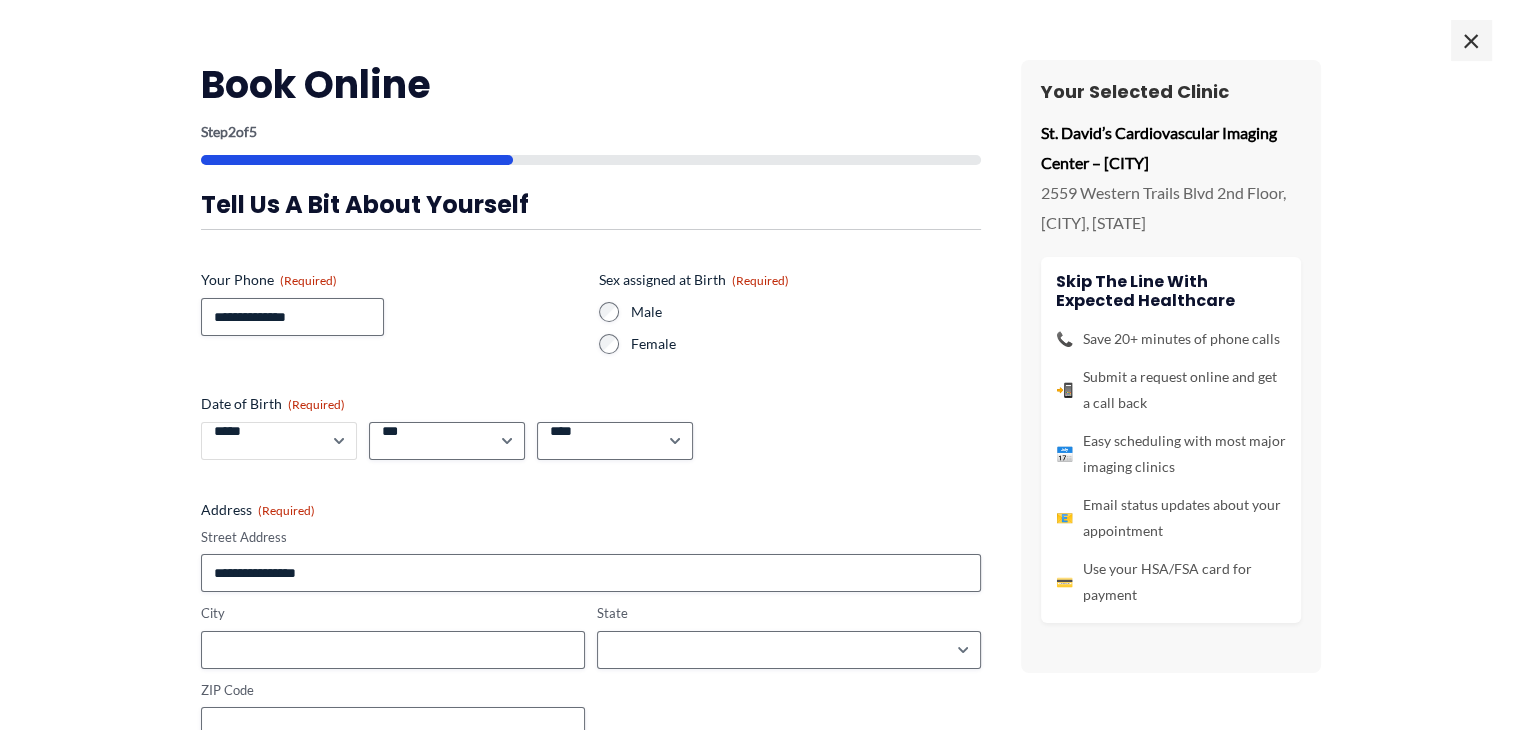 click on "***** * * * * * * * * * ** ** **" at bounding box center [279, 441] 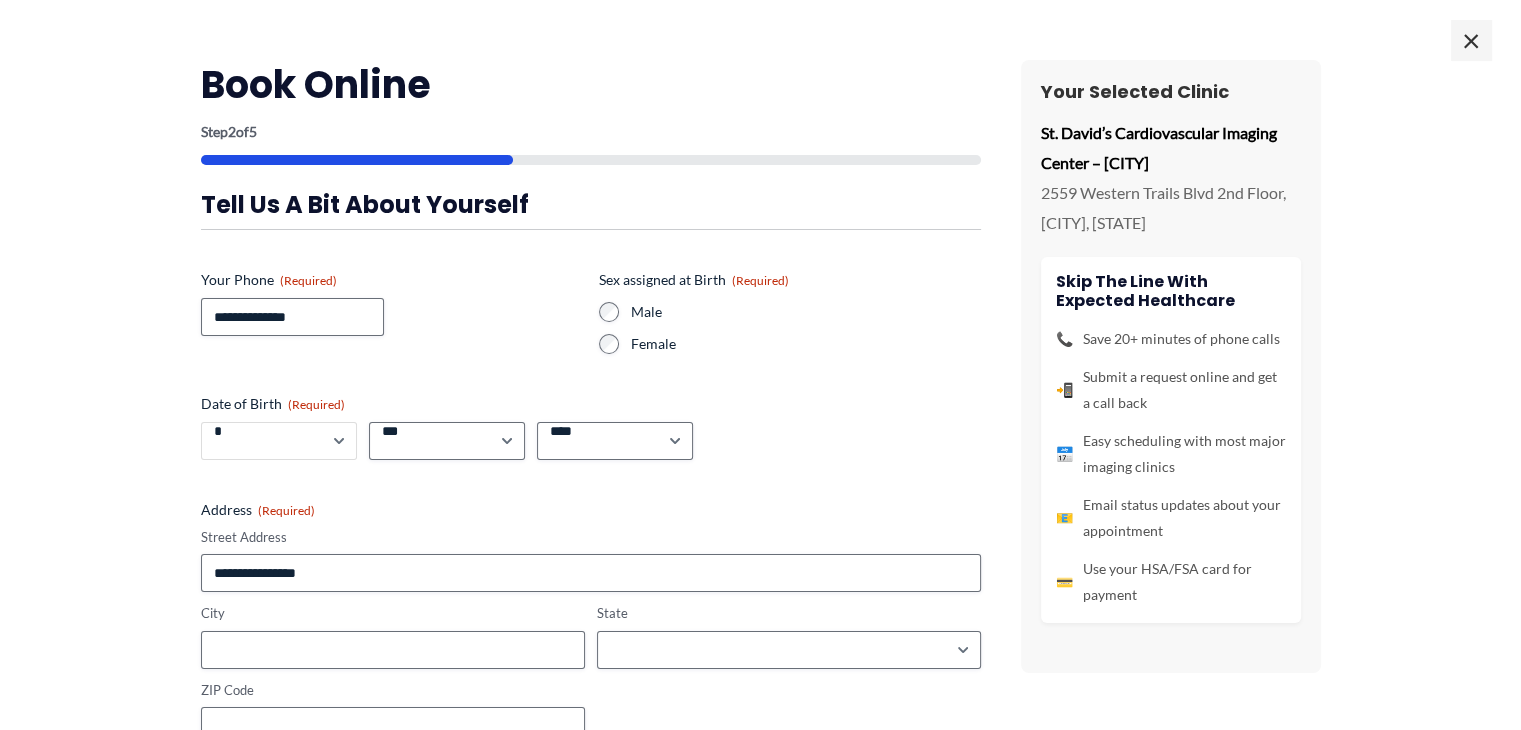 click on "***** * * * * * * * * * ** ** **" at bounding box center [279, 441] 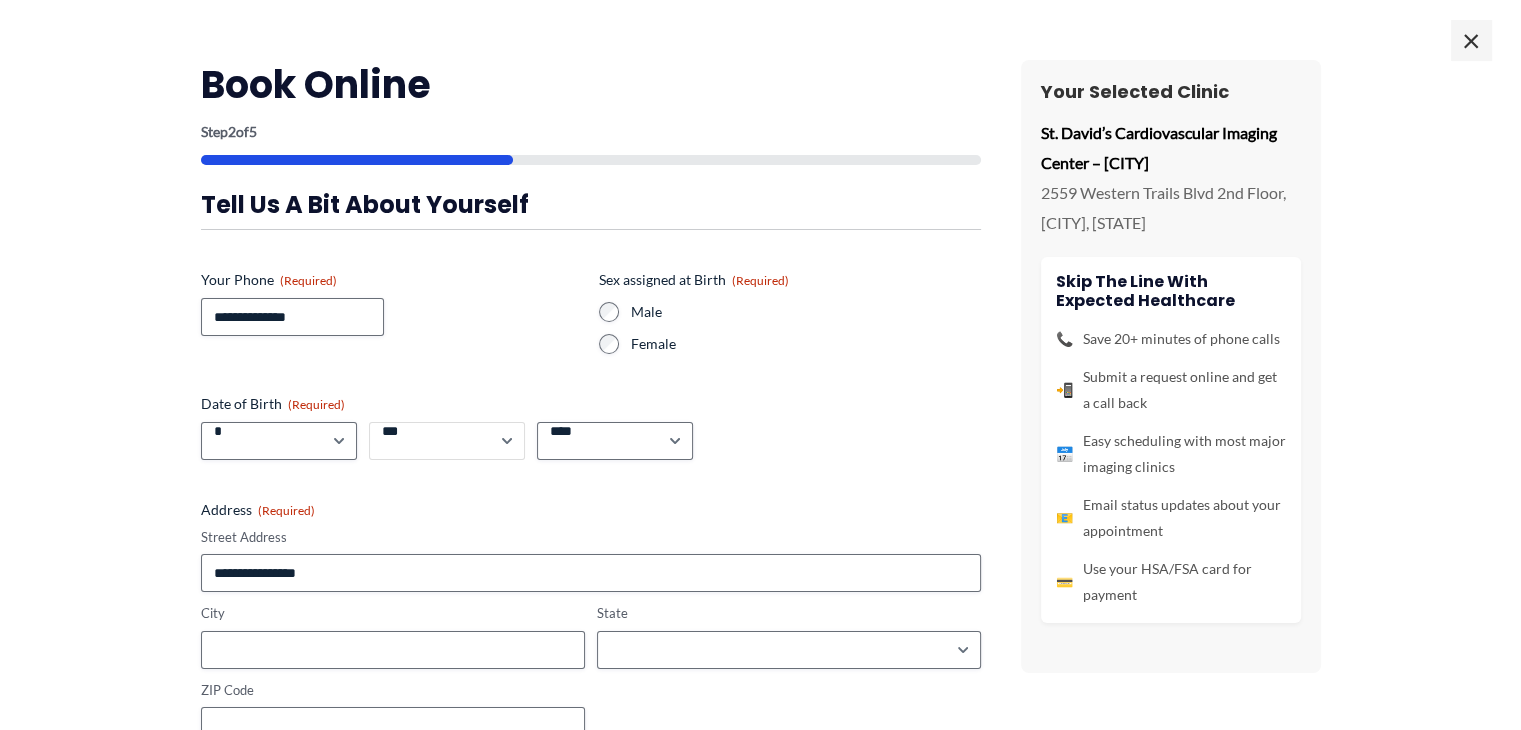 click on "*** * * * * * * * * * ** ** ** ** ** ** ** ** ** ** ** ** ** ** ** ** ** ** ** ** ** **" at bounding box center [447, 441] 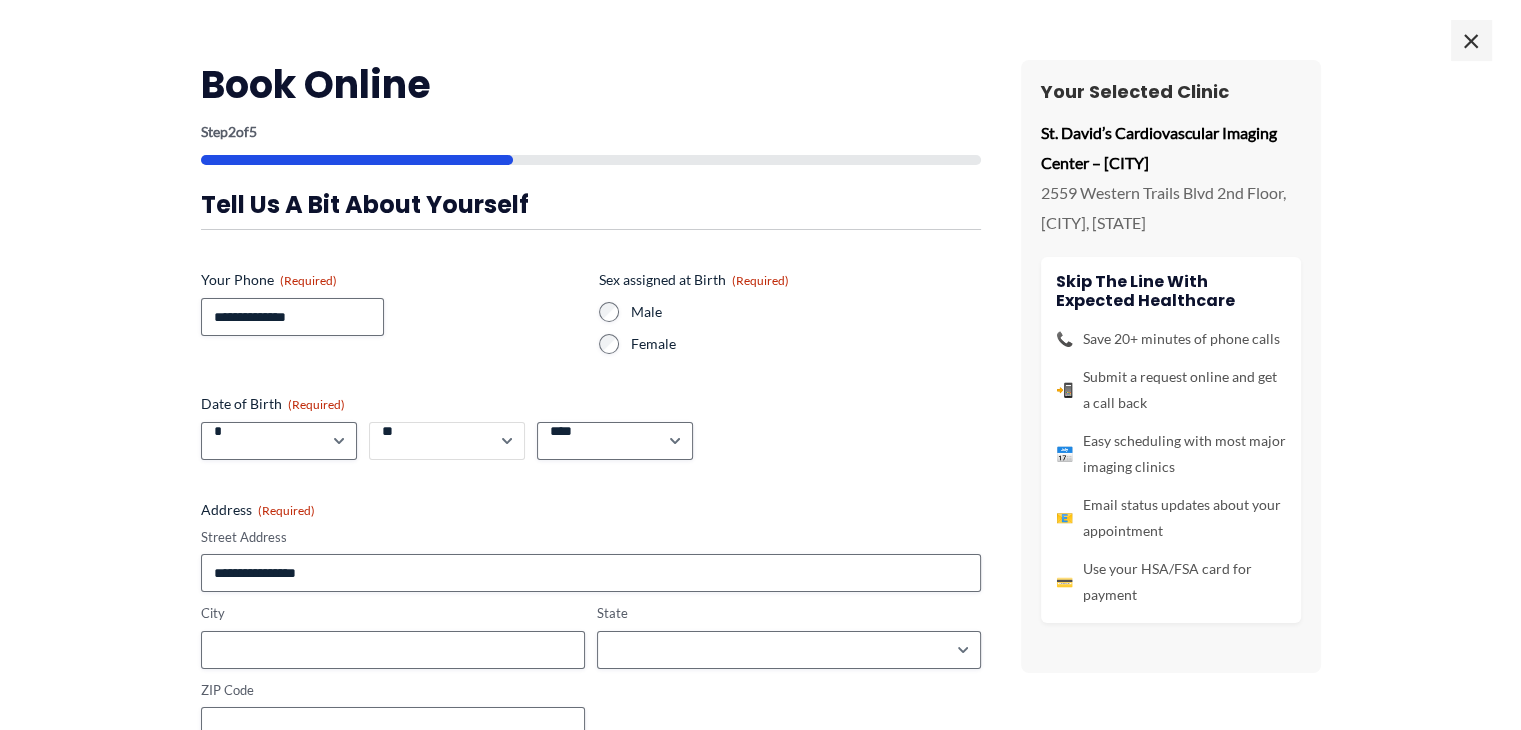 click on "*** * * * * * * * * * ** ** ** ** ** ** ** ** ** ** ** ** ** ** ** ** ** ** ** ** ** **" at bounding box center (447, 441) 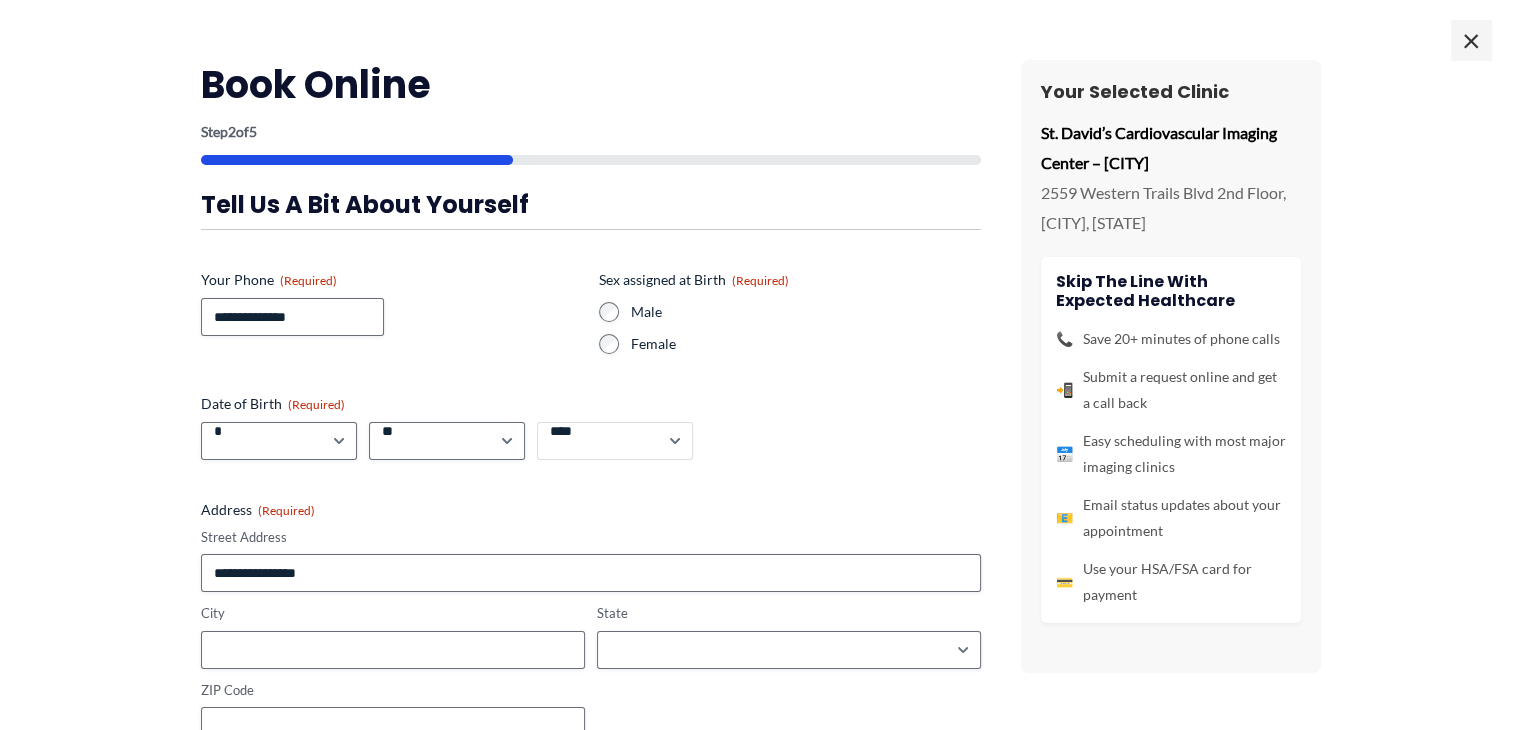 click on "**** **** **** **** **** **** **** **** **** **** **** **** **** **** **** **** **** **** **** **** **** **** **** **** **** **** **** **** **** **** **** **** **** **** **** **** **** **** **** **** **** **** **** **** **** **** **** **** **** **** **** **** **** **** **** **** **** **** **** **** **** **** **** **** **** **** **** **** **** **** **** **** **** **** **** **** **** **** **** **** **** **** **** **** **** **** **** **** **** **** **** **** **** **** **** **** **** **** **** **** **** **** **** **** **** **** **** ****" at bounding box center (615, 441) 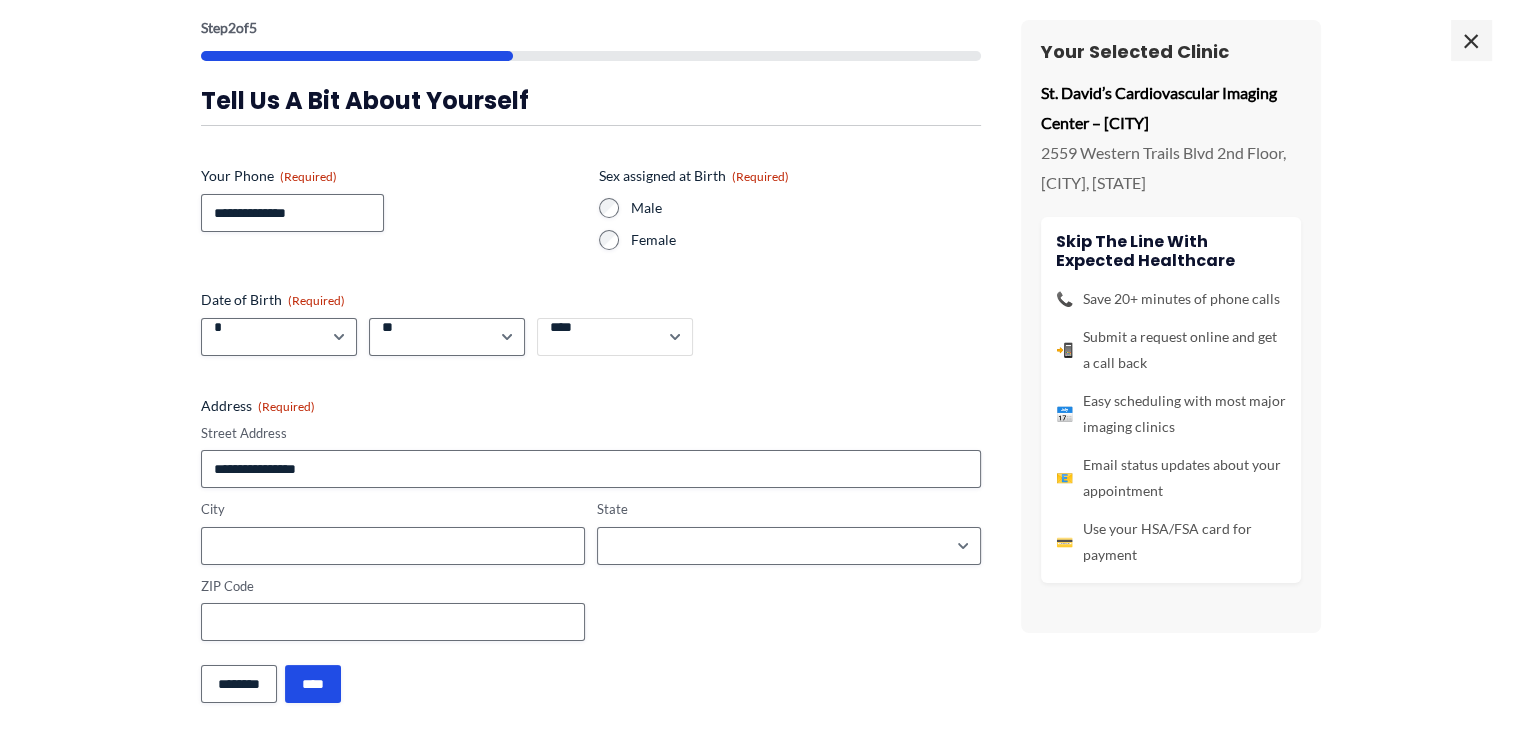 scroll, scrollTop: 117, scrollLeft: 0, axis: vertical 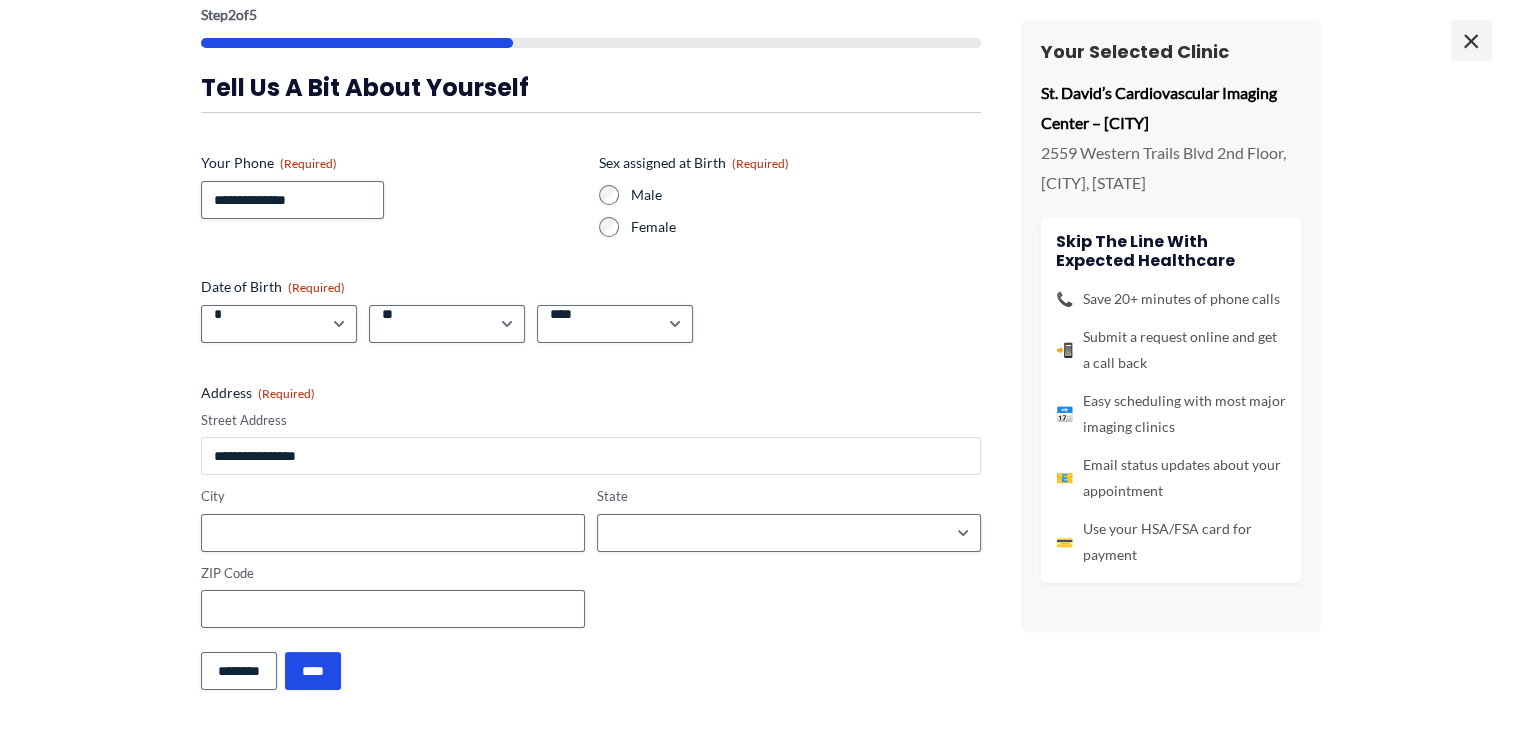 click on "Street Address" at bounding box center [591, 456] 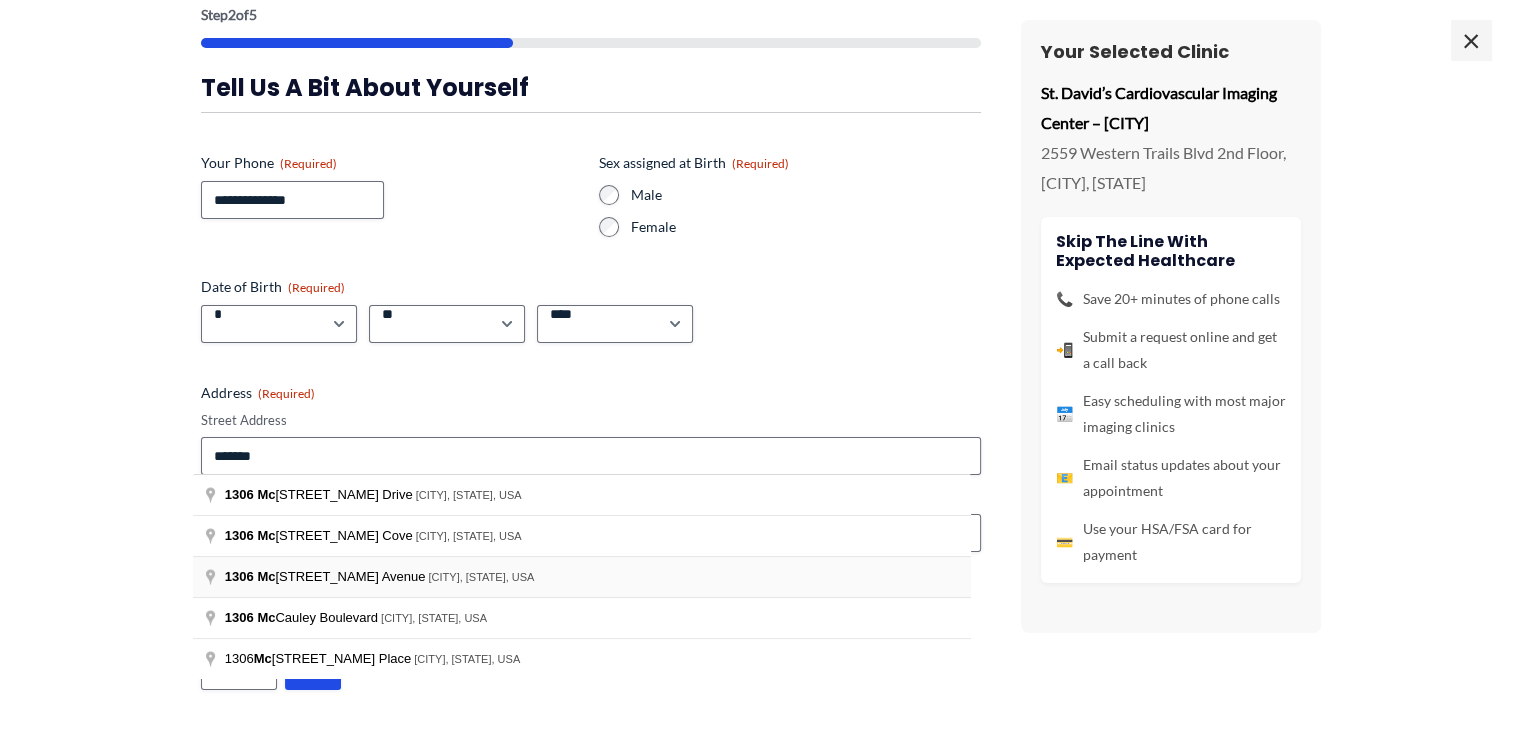 type on "**********" 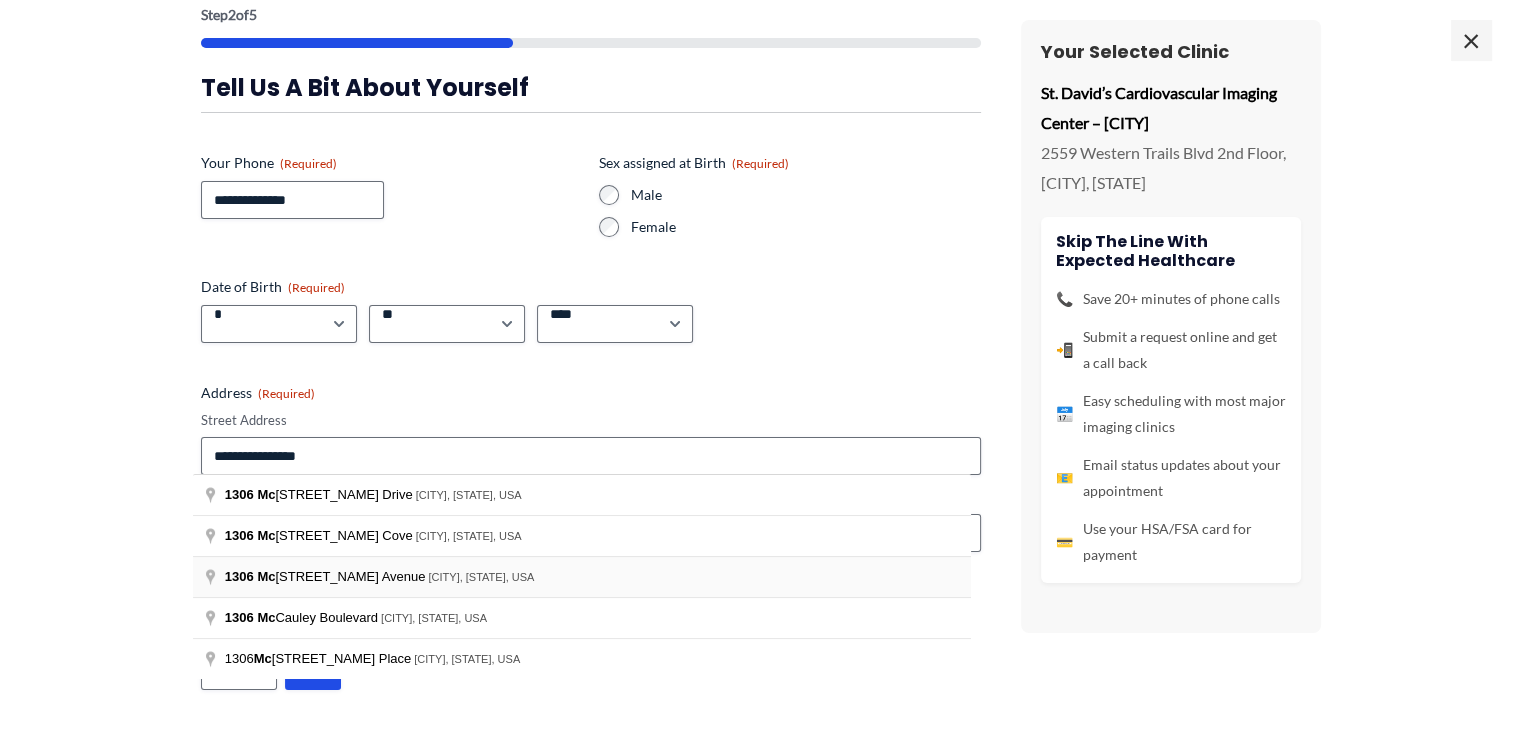 type on "**********" 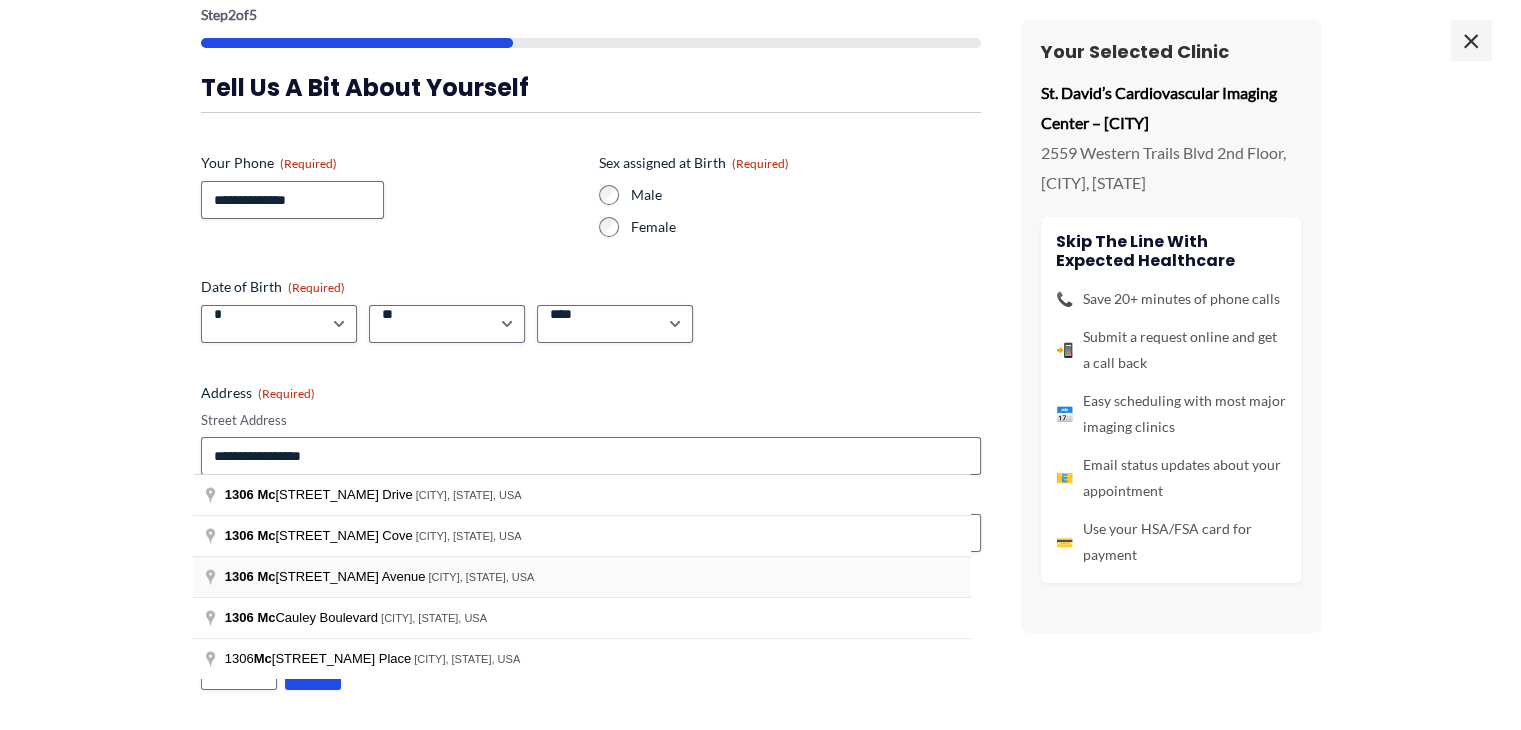 type on "******" 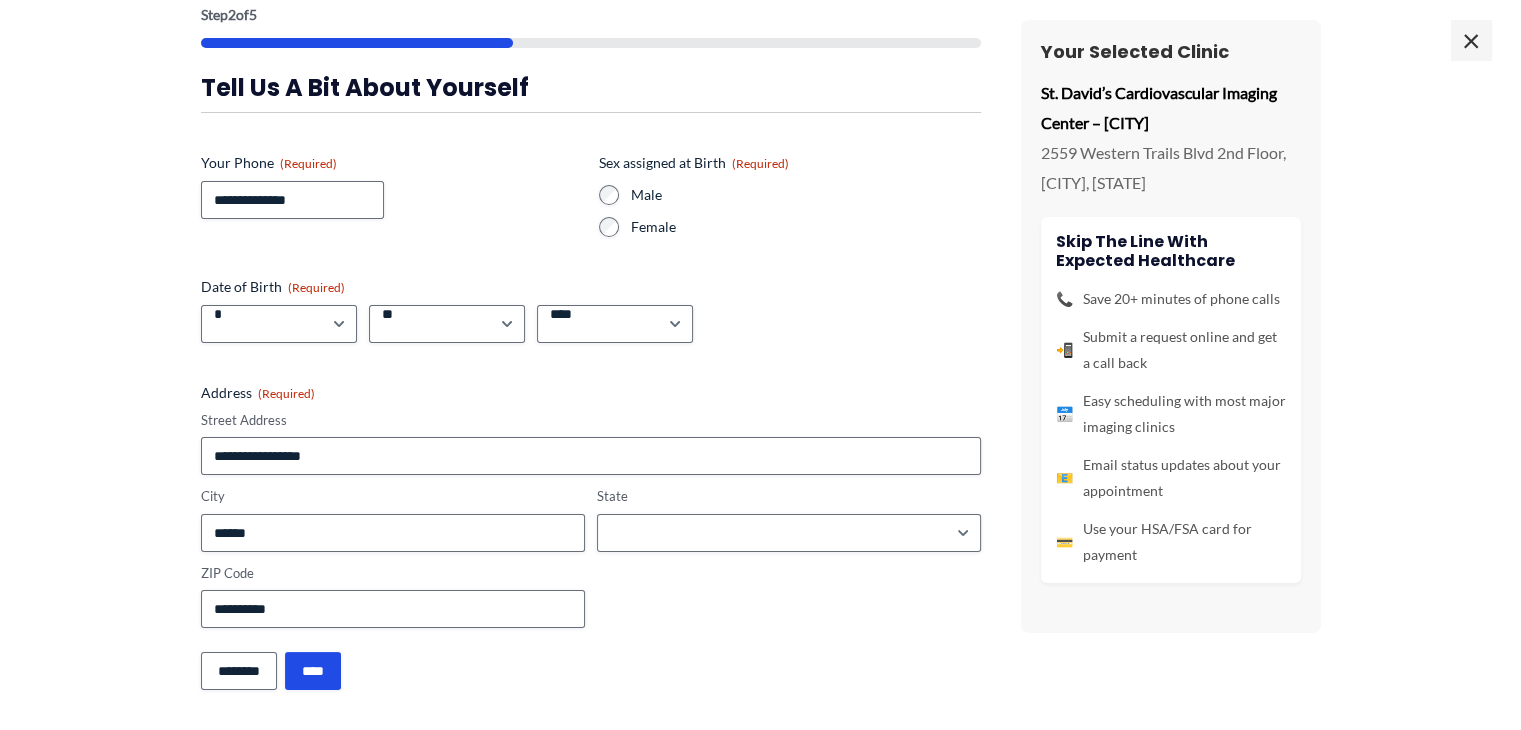 scroll, scrollTop: 303, scrollLeft: 0, axis: vertical 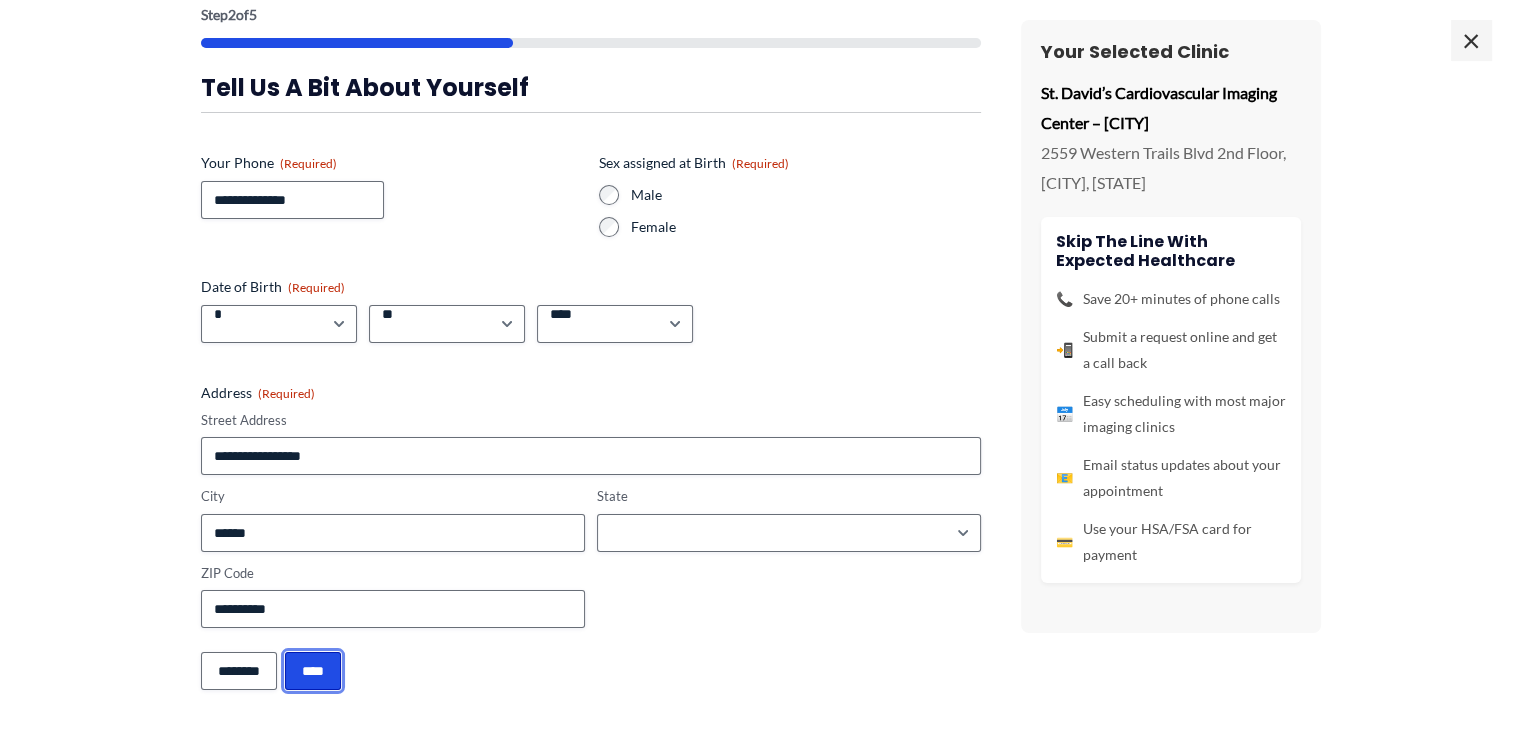 click on "****" at bounding box center [313, 671] 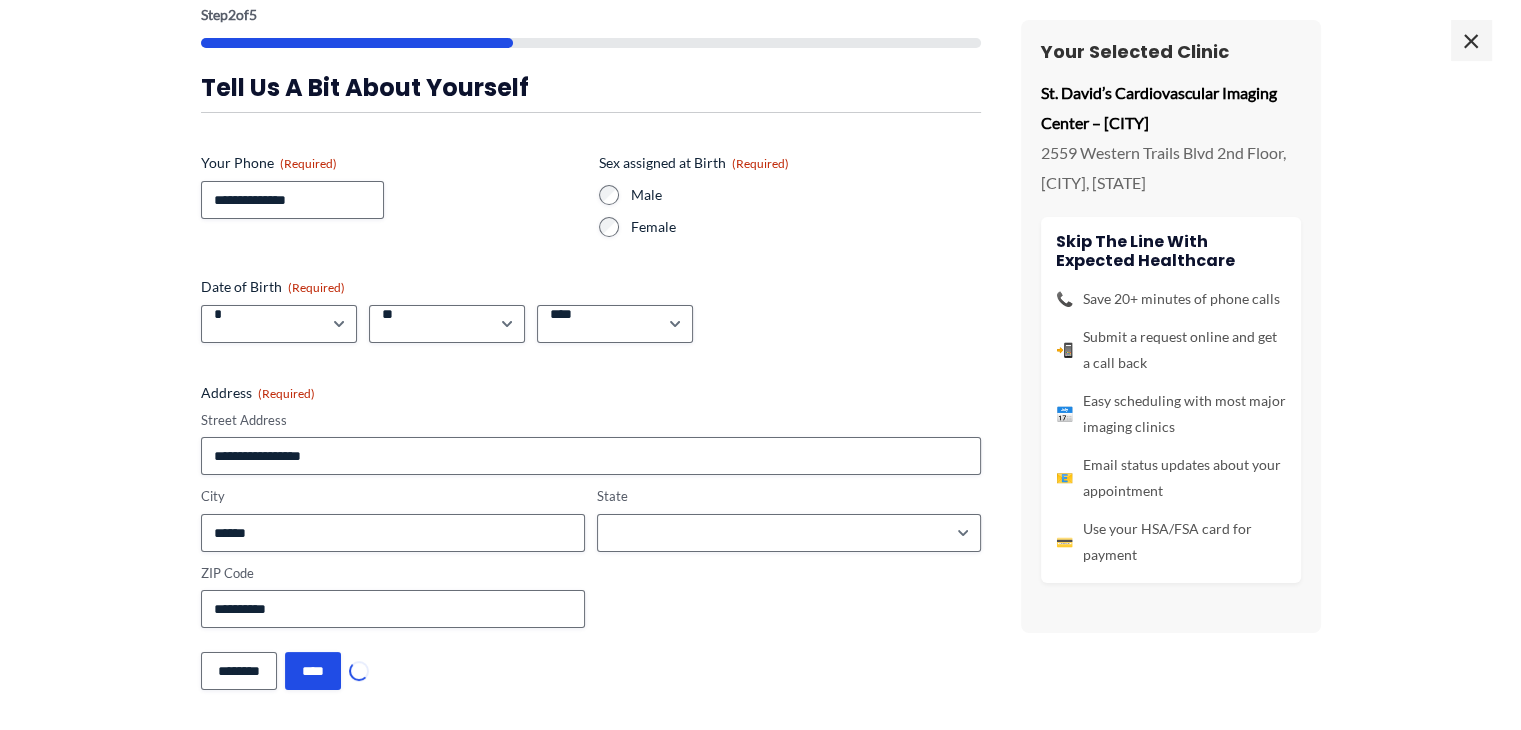 scroll, scrollTop: 220, scrollLeft: 0, axis: vertical 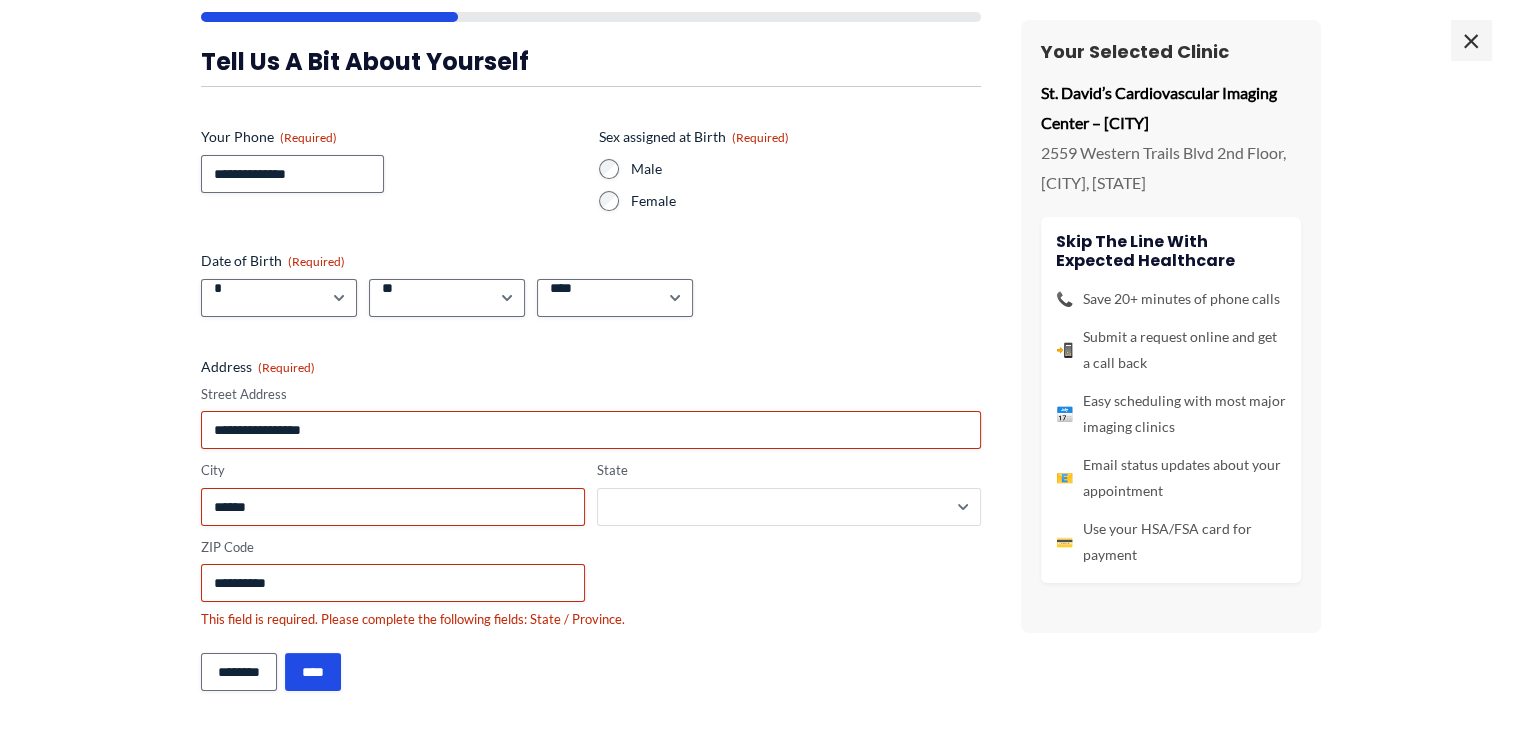 click on "**********" at bounding box center (789, 507) 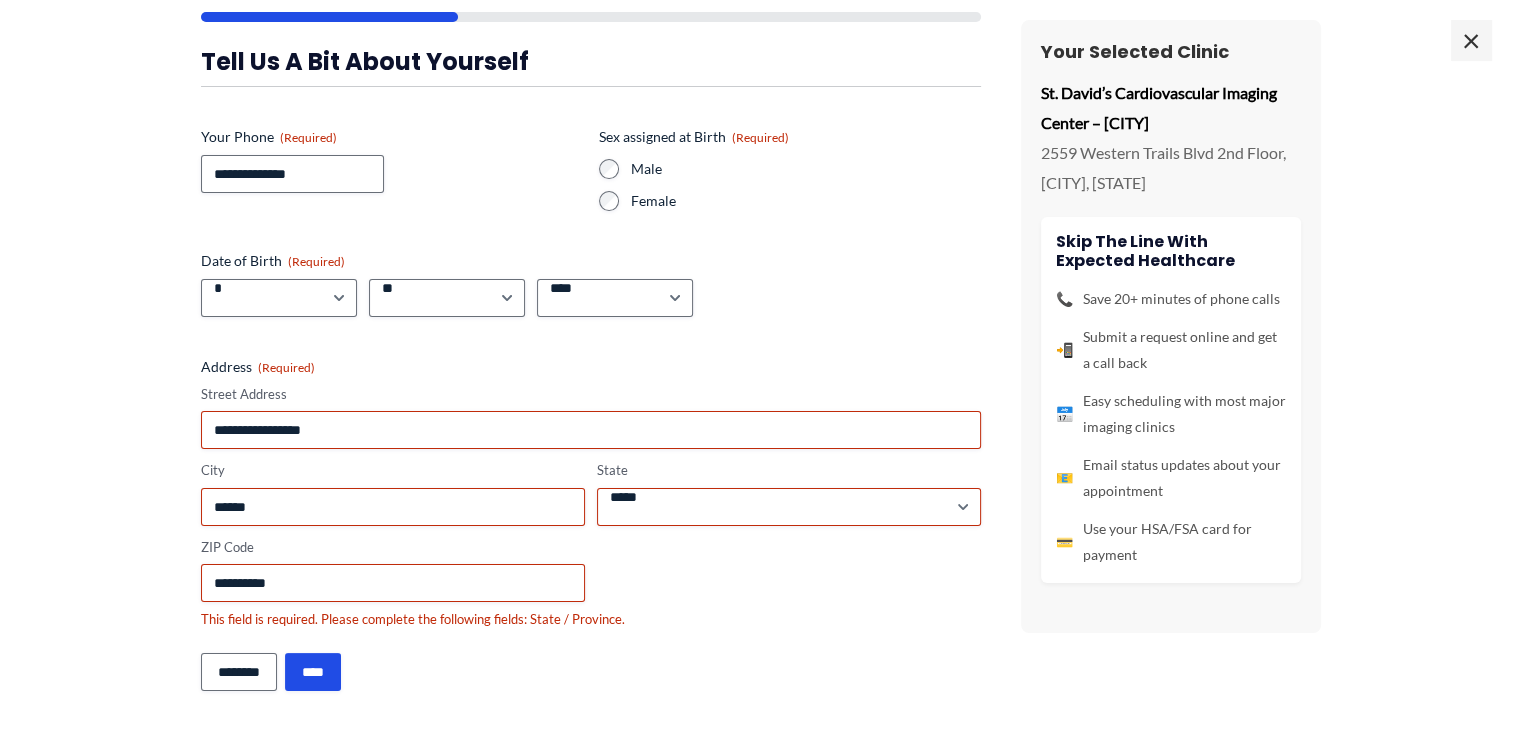 click on "**********" at bounding box center (591, 494) 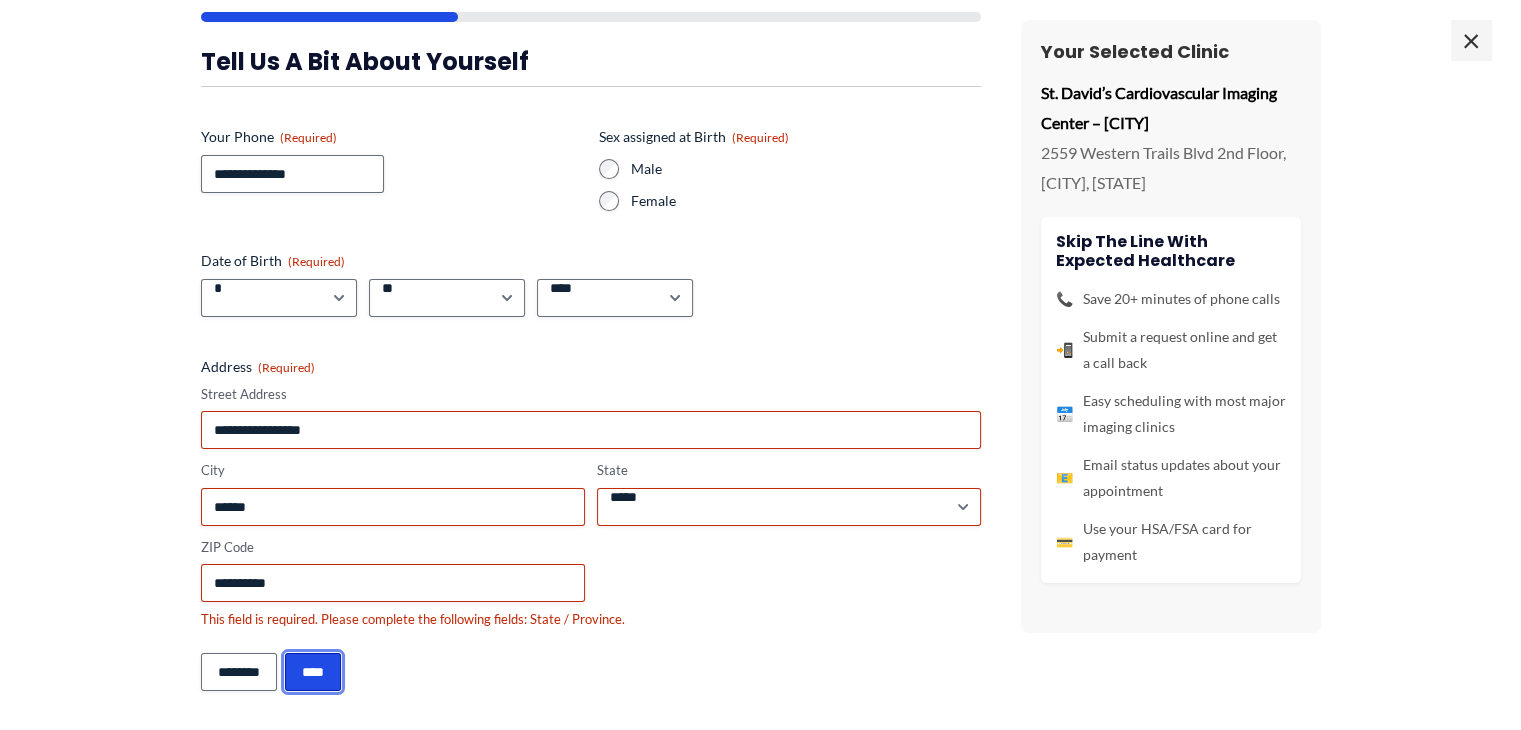 click on "****" at bounding box center [313, 672] 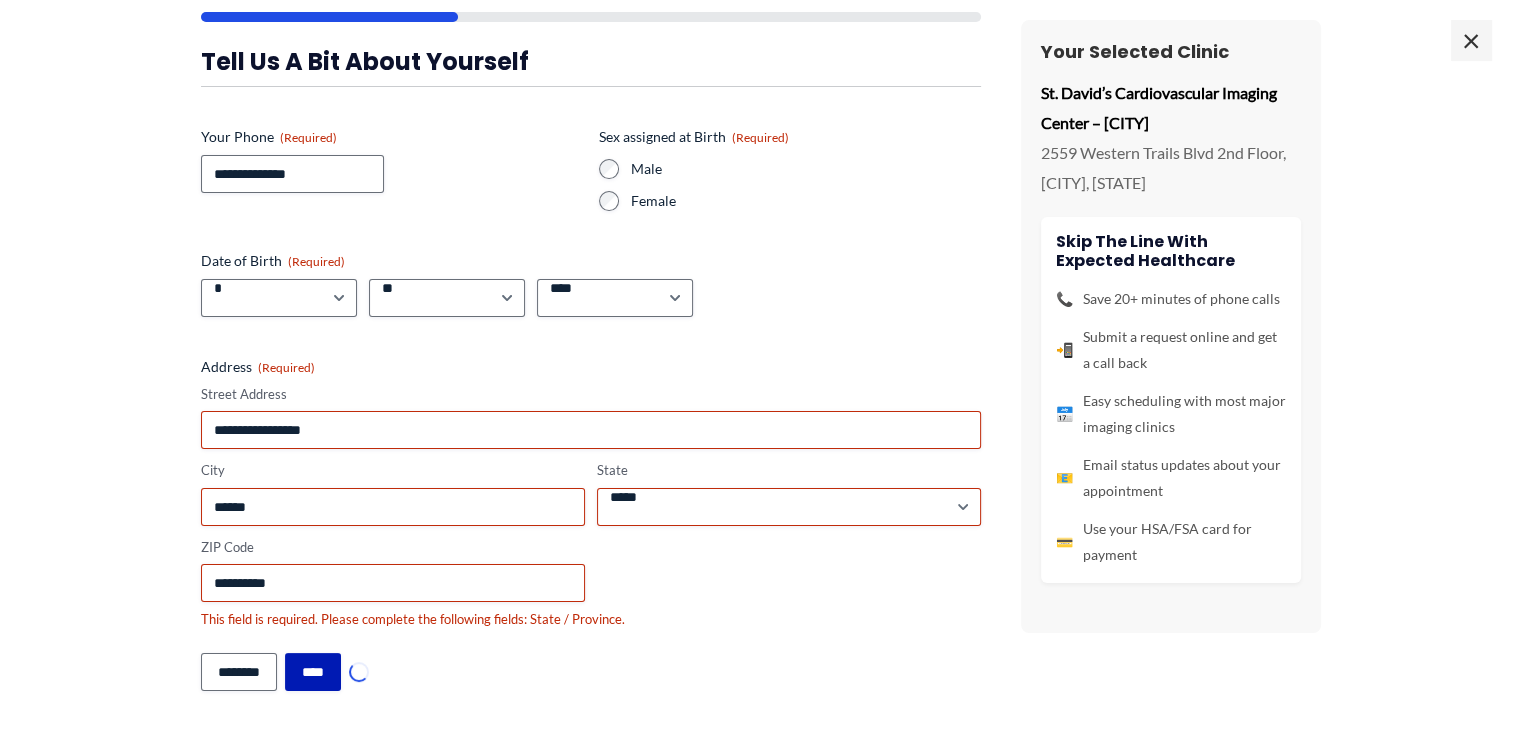scroll, scrollTop: 188, scrollLeft: 0, axis: vertical 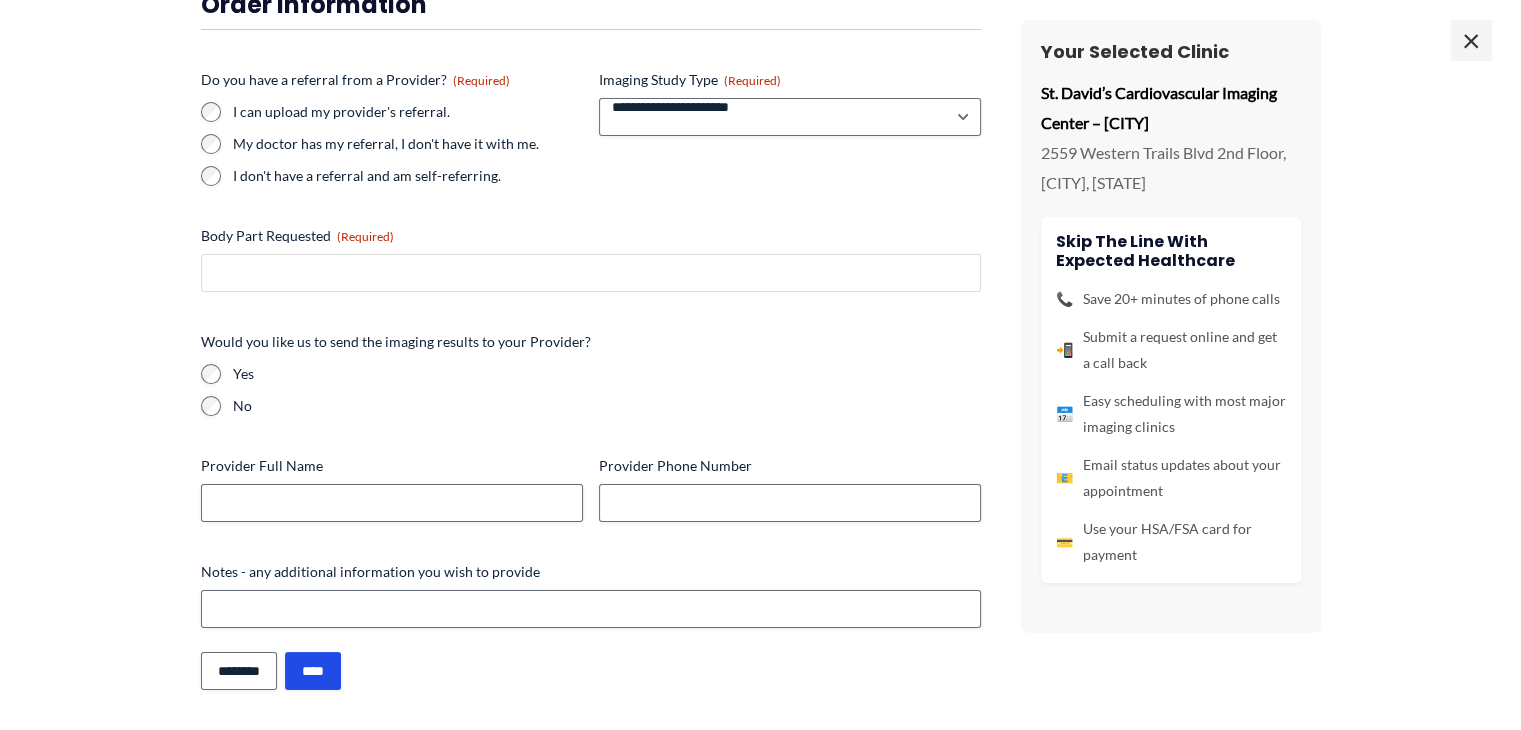 click on "Body Part Requested (Required)" at bounding box center [591, 273] 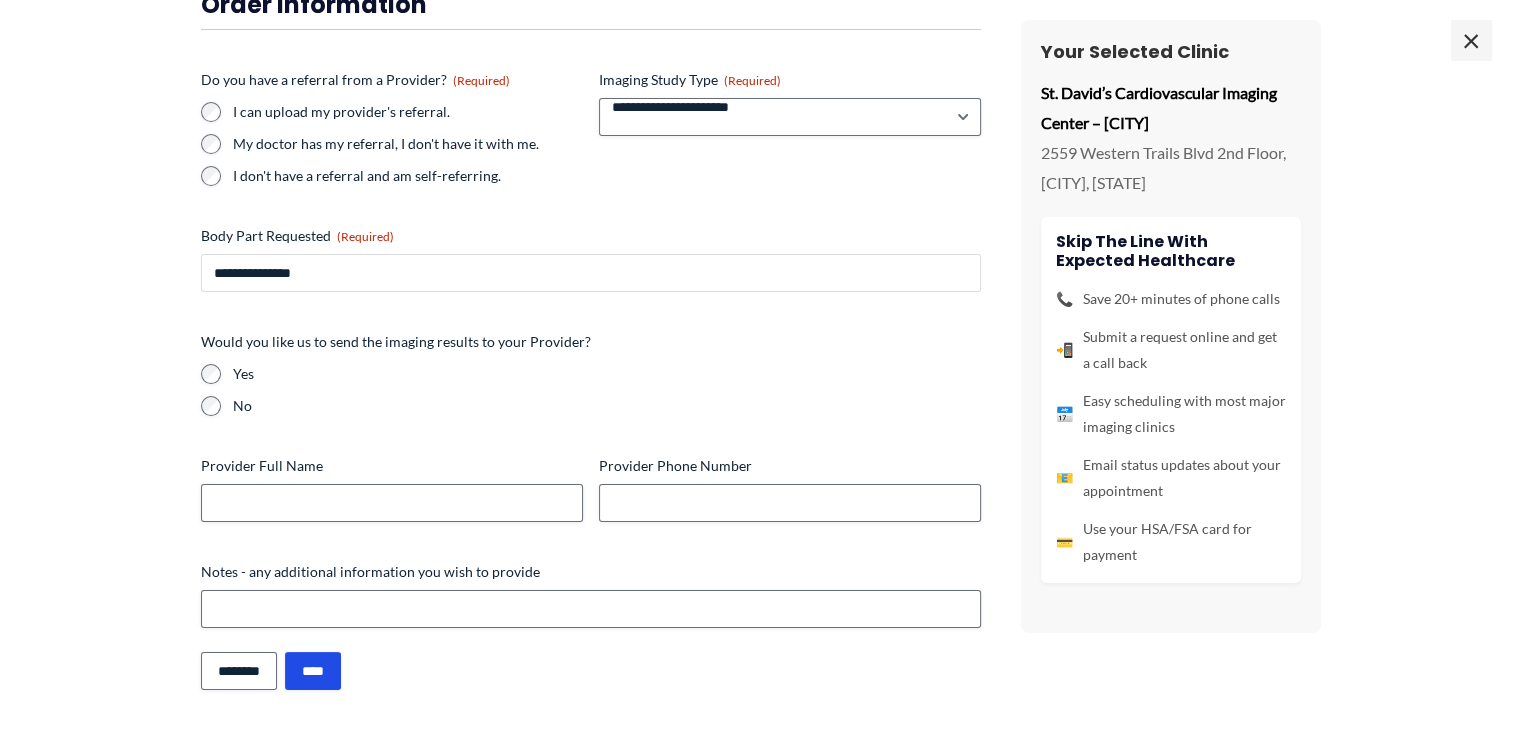 type on "**********" 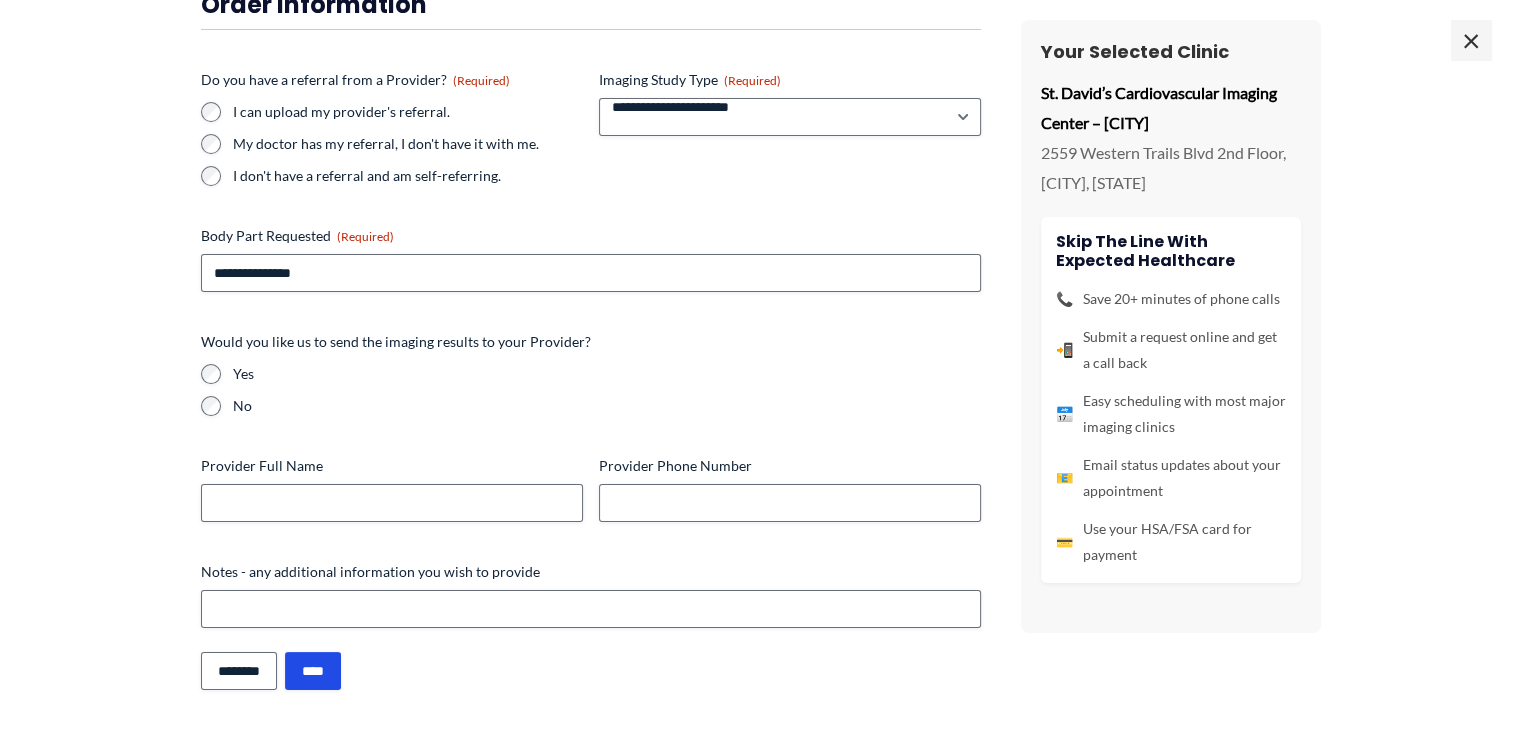click on "No" at bounding box center [591, 406] 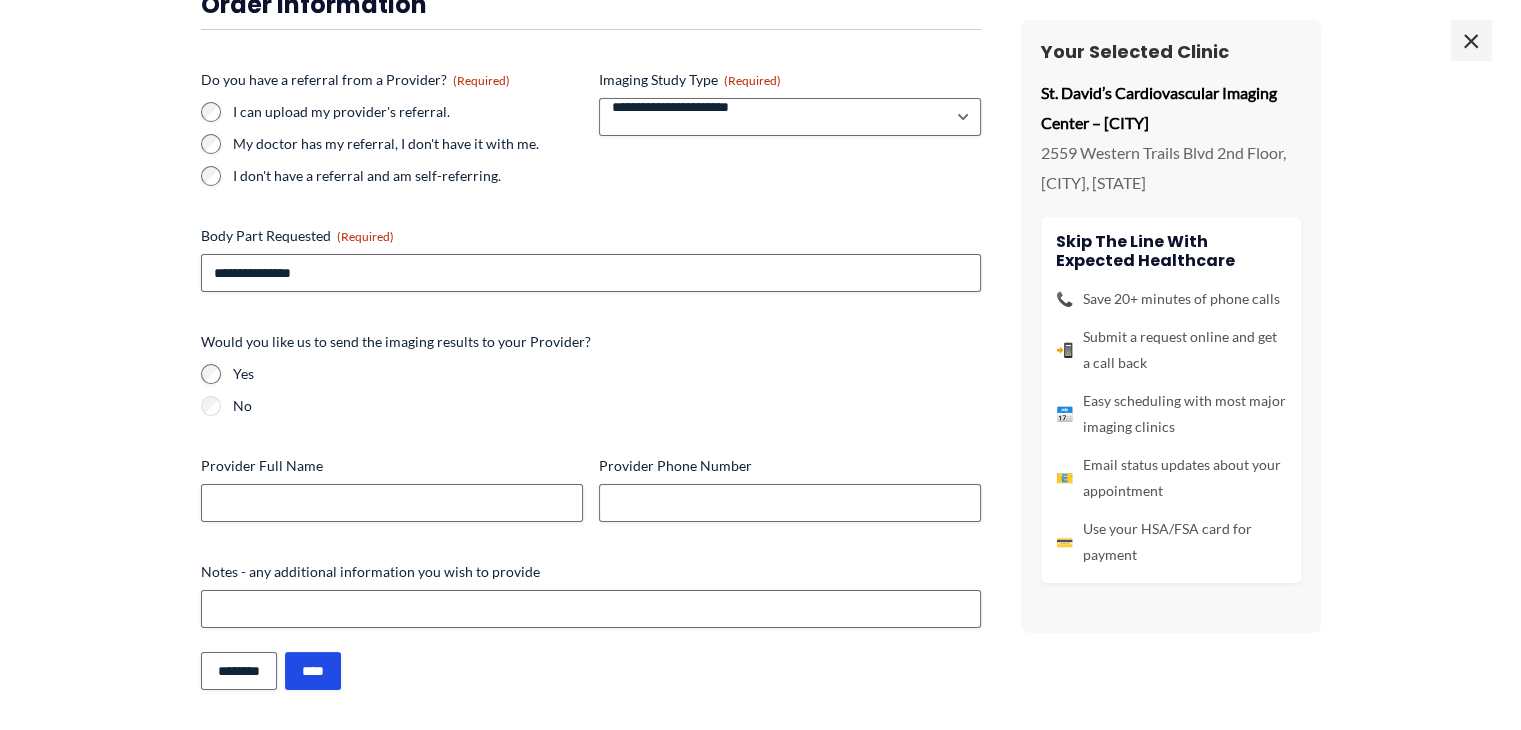 scroll, scrollTop: 220, scrollLeft: 0, axis: vertical 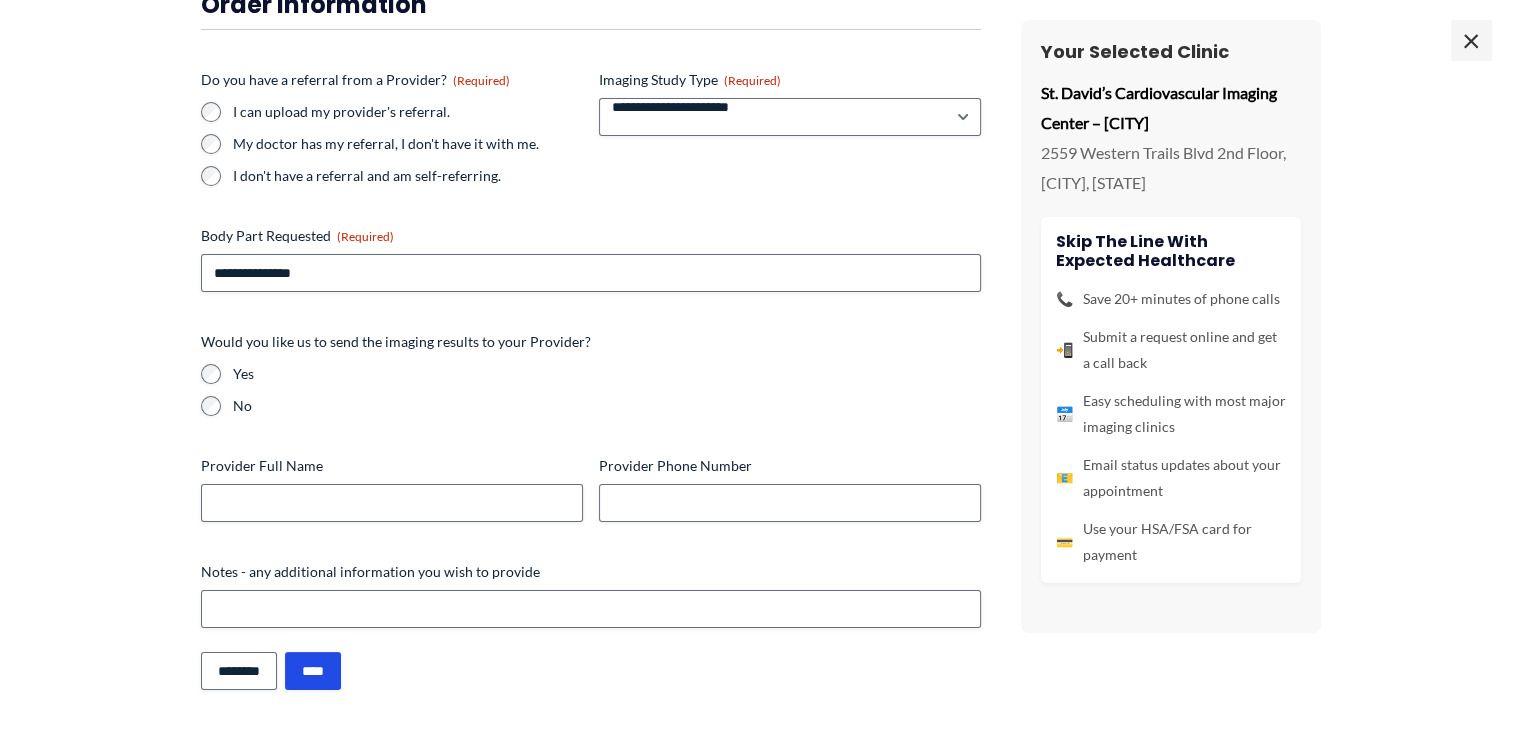 click on "**********" at bounding box center (760, 365) 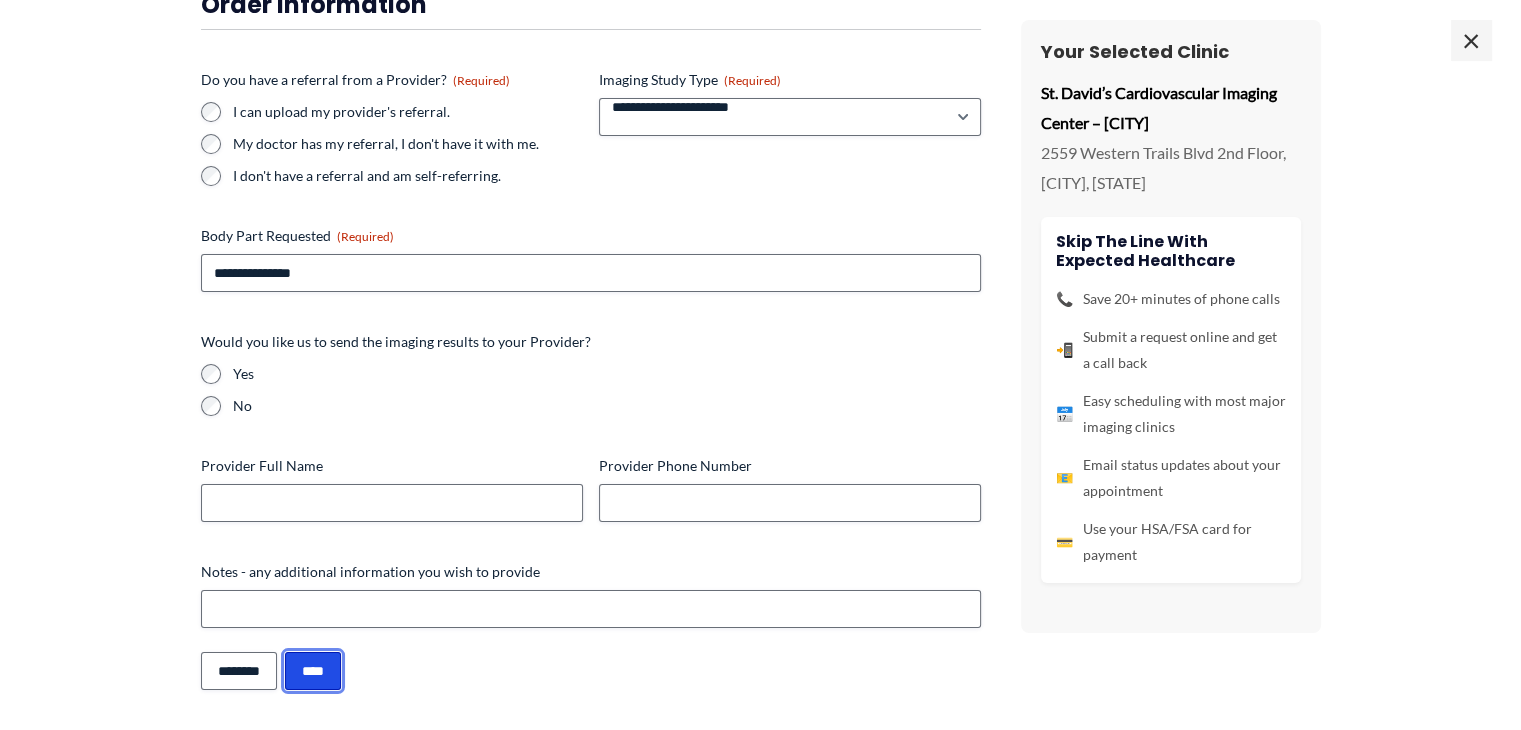 click on "****" at bounding box center (313, 671) 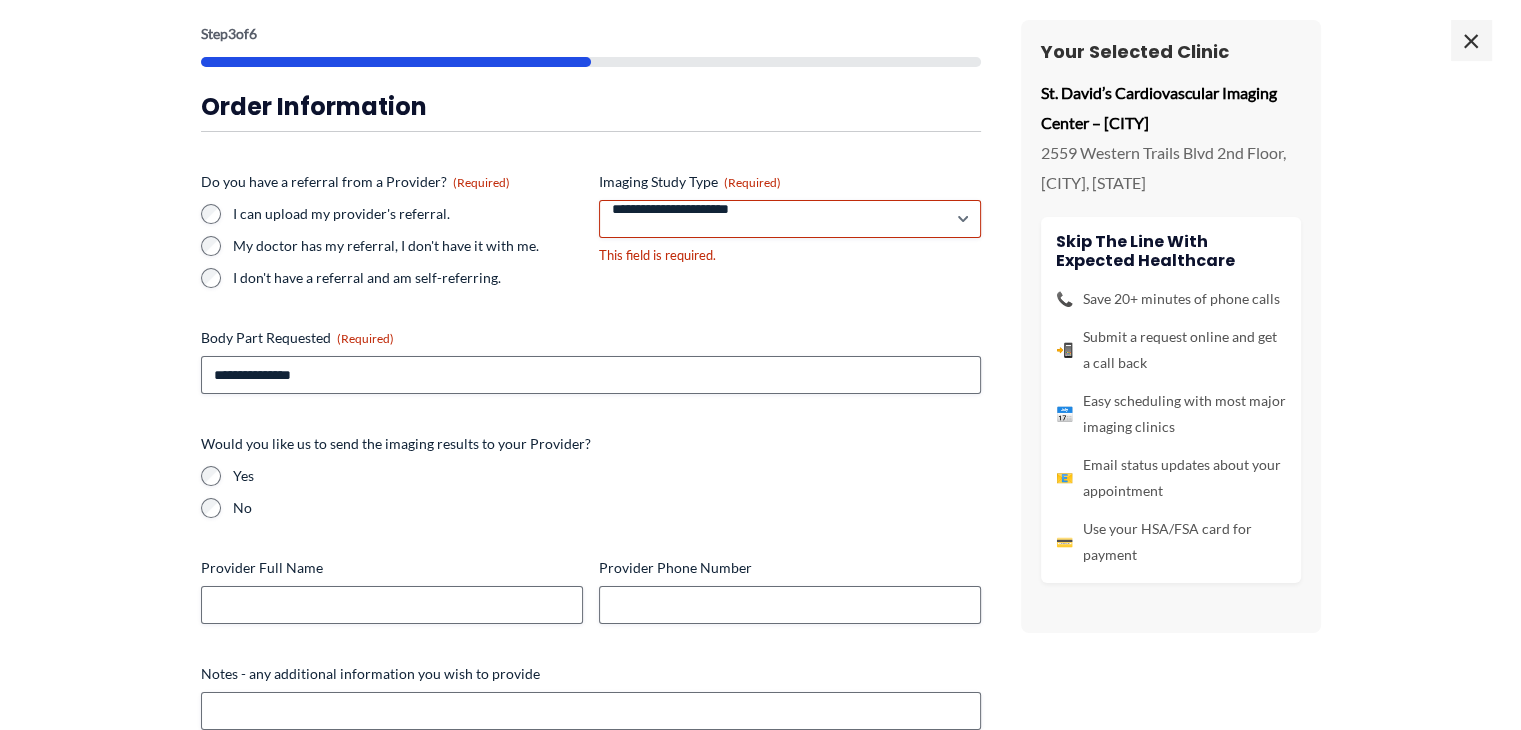 scroll, scrollTop: 196, scrollLeft: 0, axis: vertical 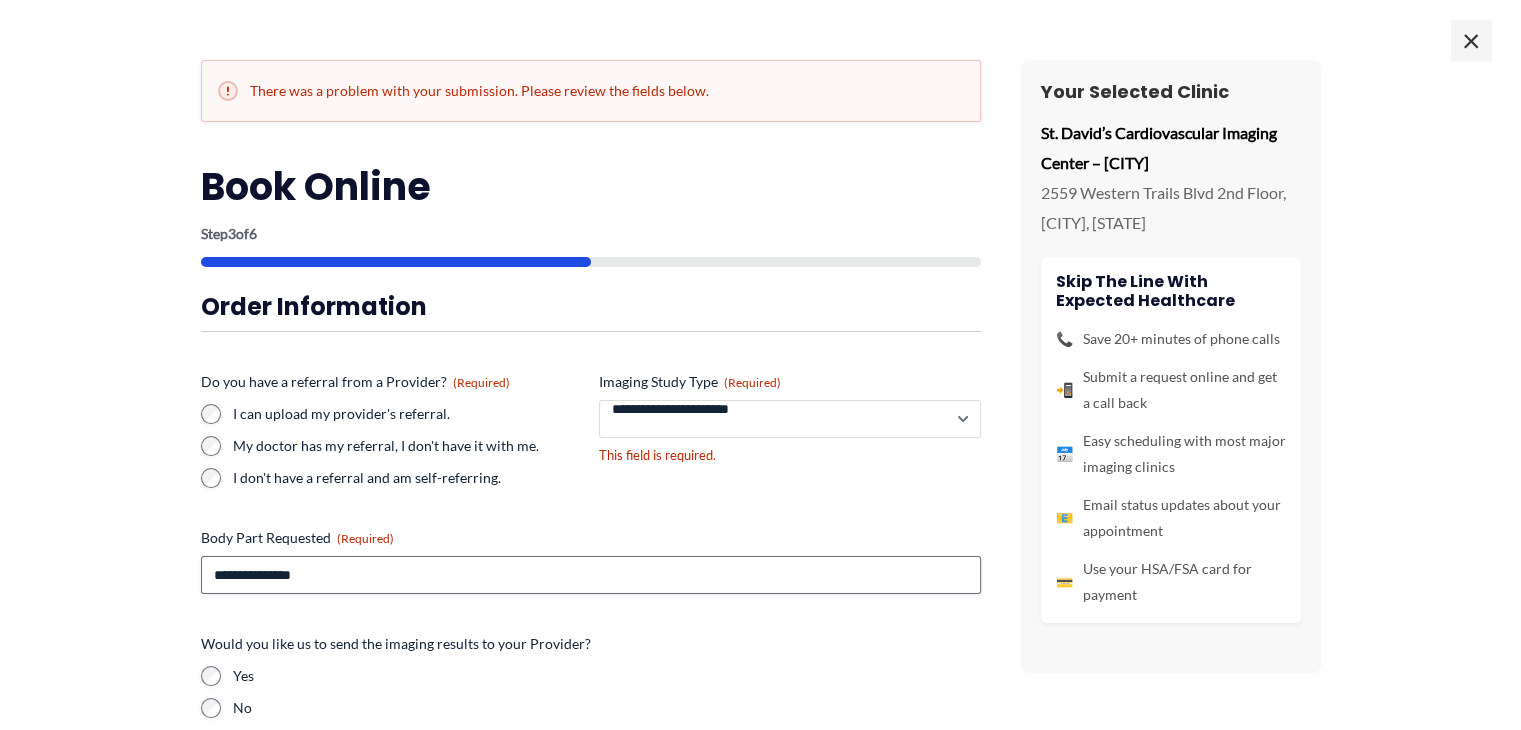 click on "**********" at bounding box center (790, 419) 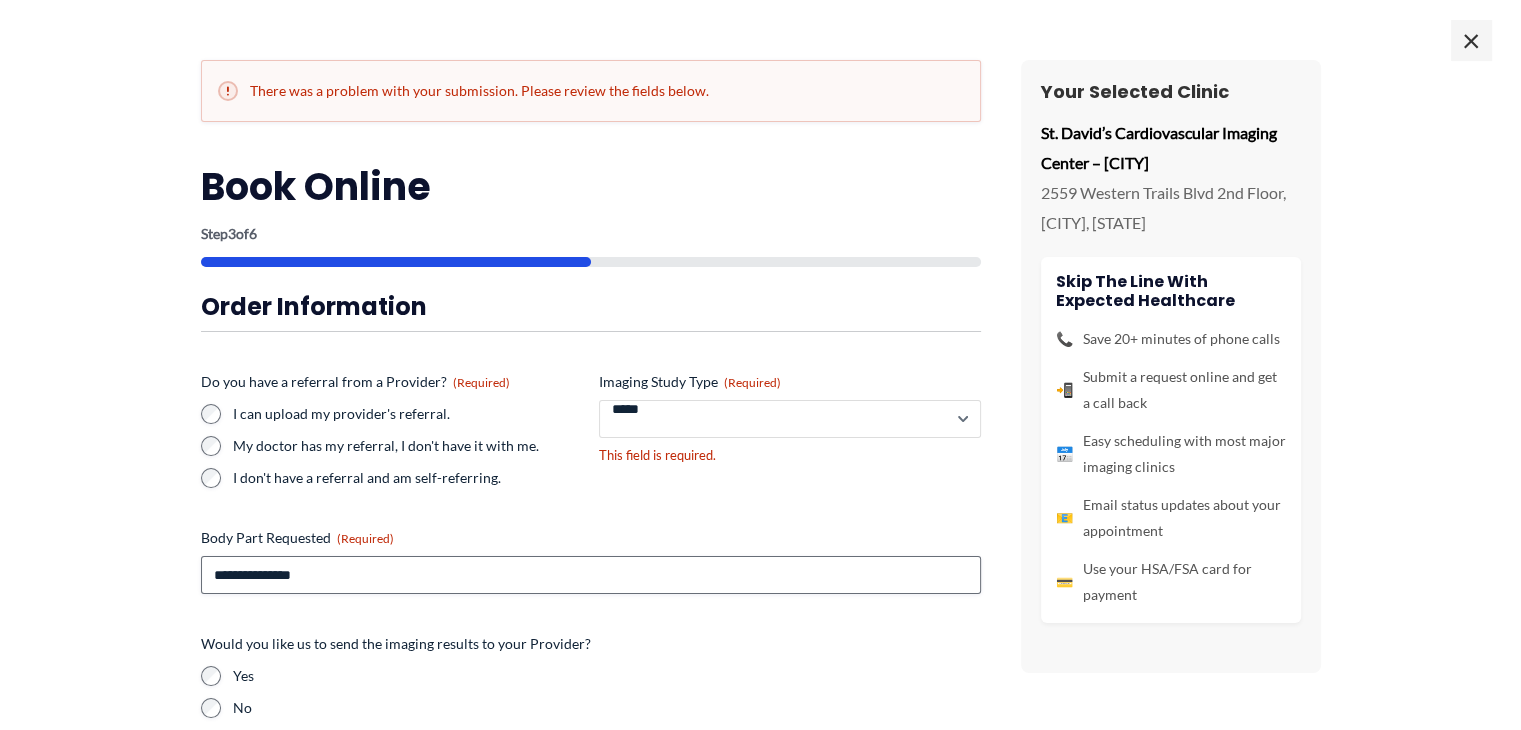 click on "**********" at bounding box center (790, 419) 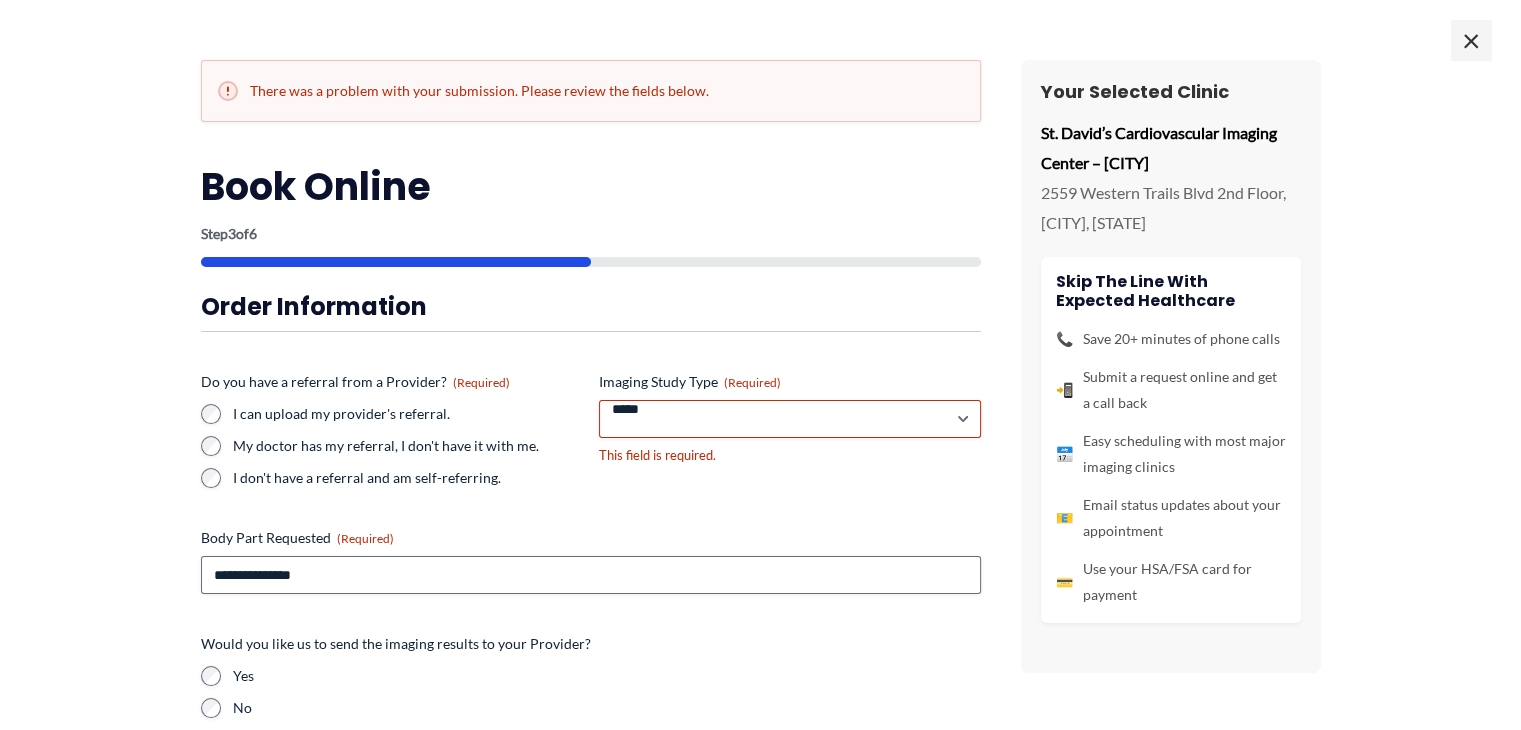 click on "Body Part Requested (Required)" at bounding box center [591, 538] 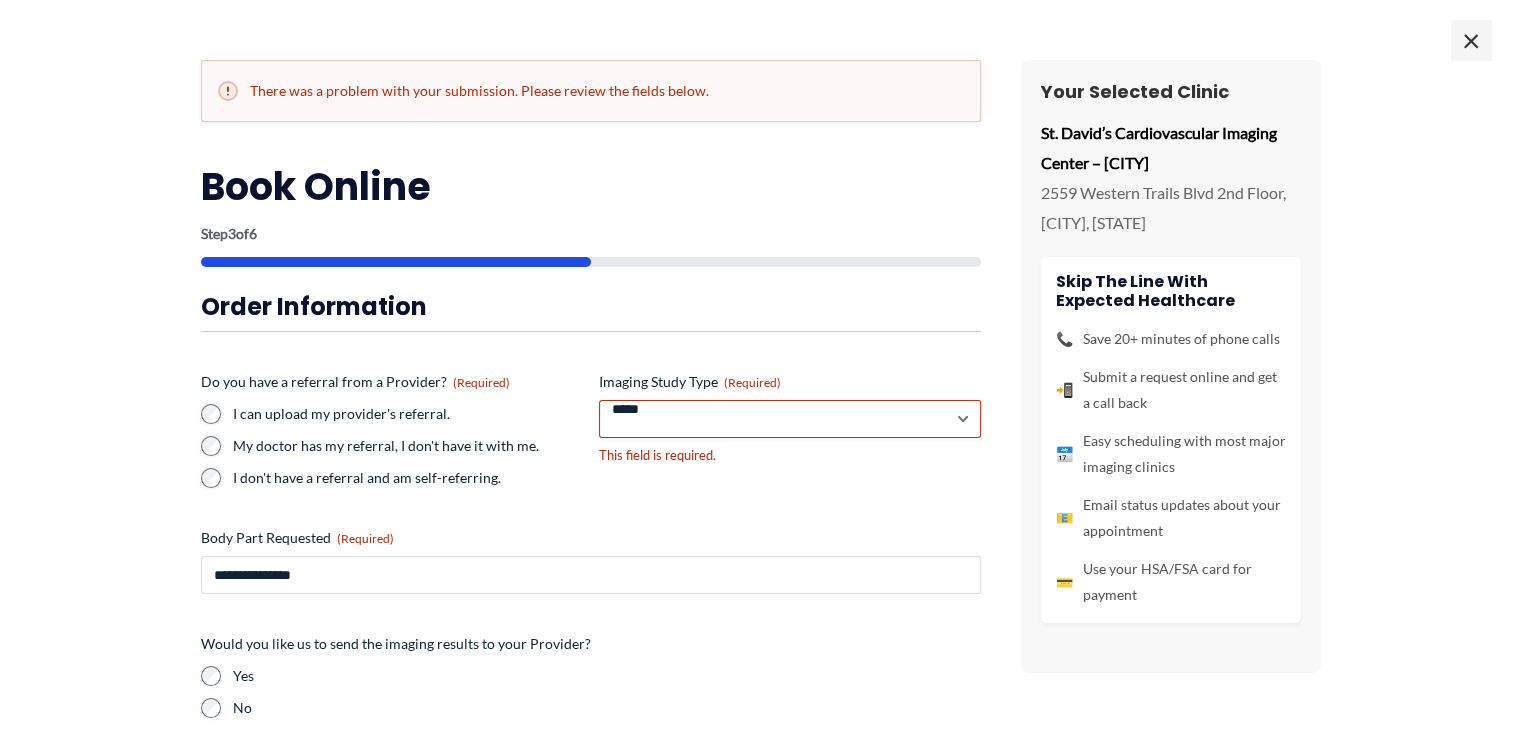 click on "**********" at bounding box center [591, 575] 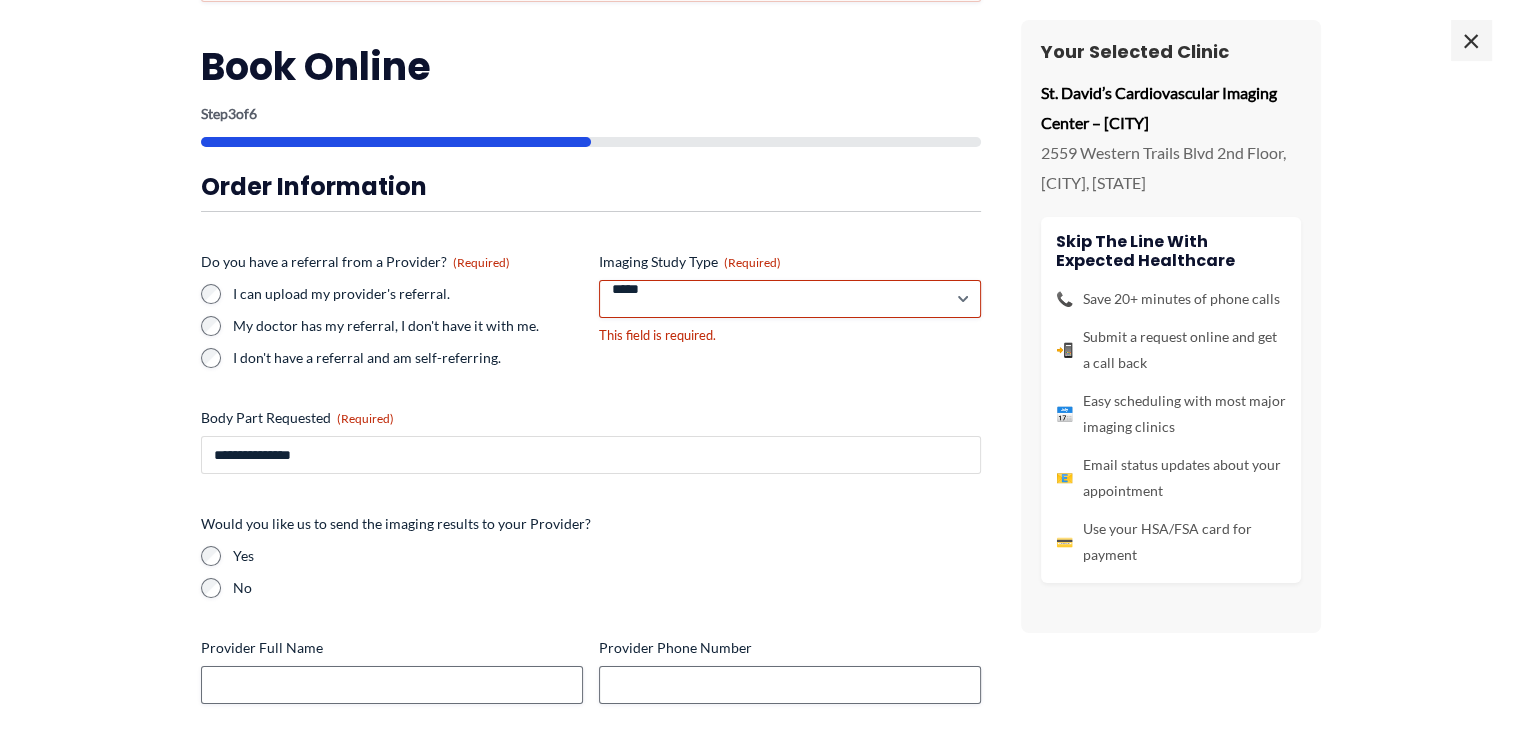 scroll, scrollTop: 122, scrollLeft: 0, axis: vertical 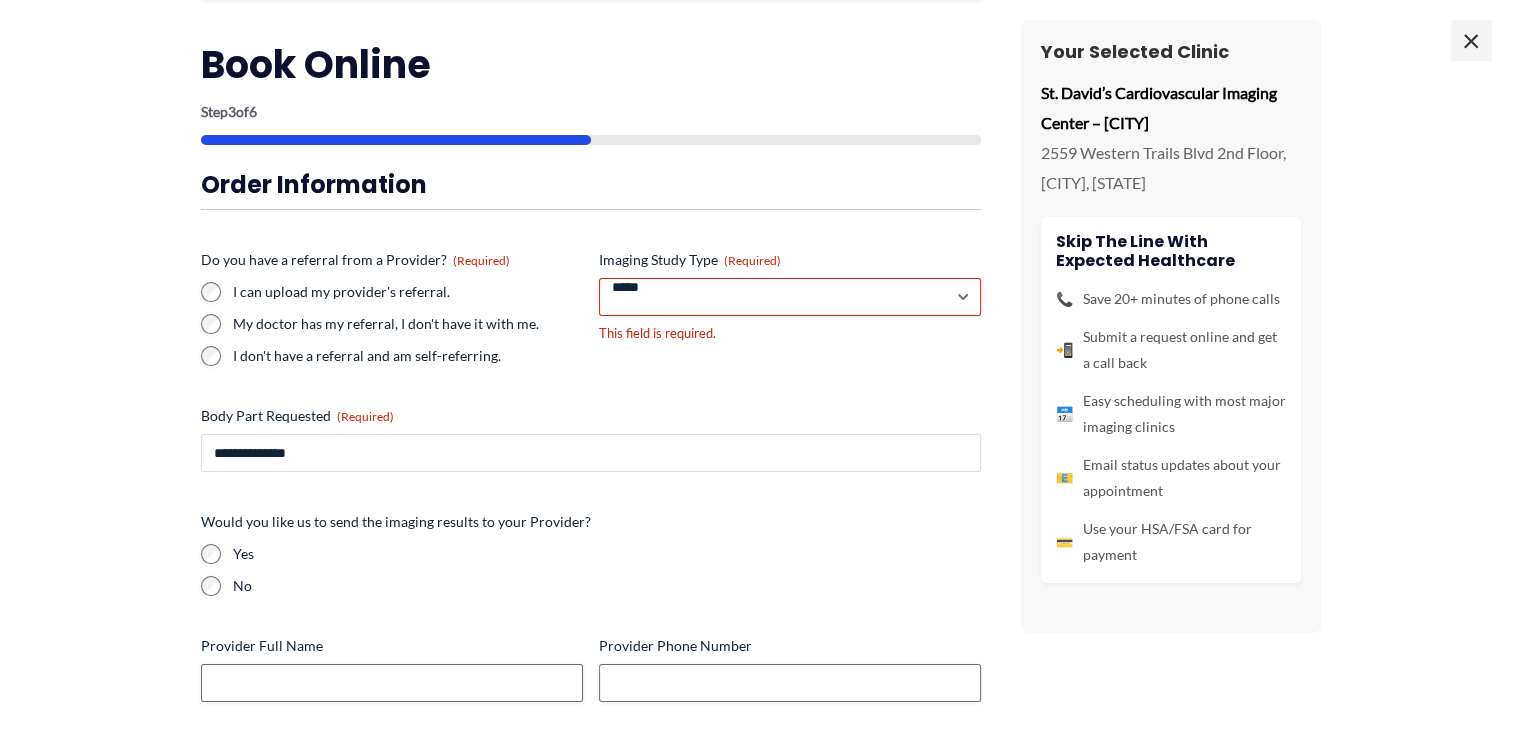 type on "**********" 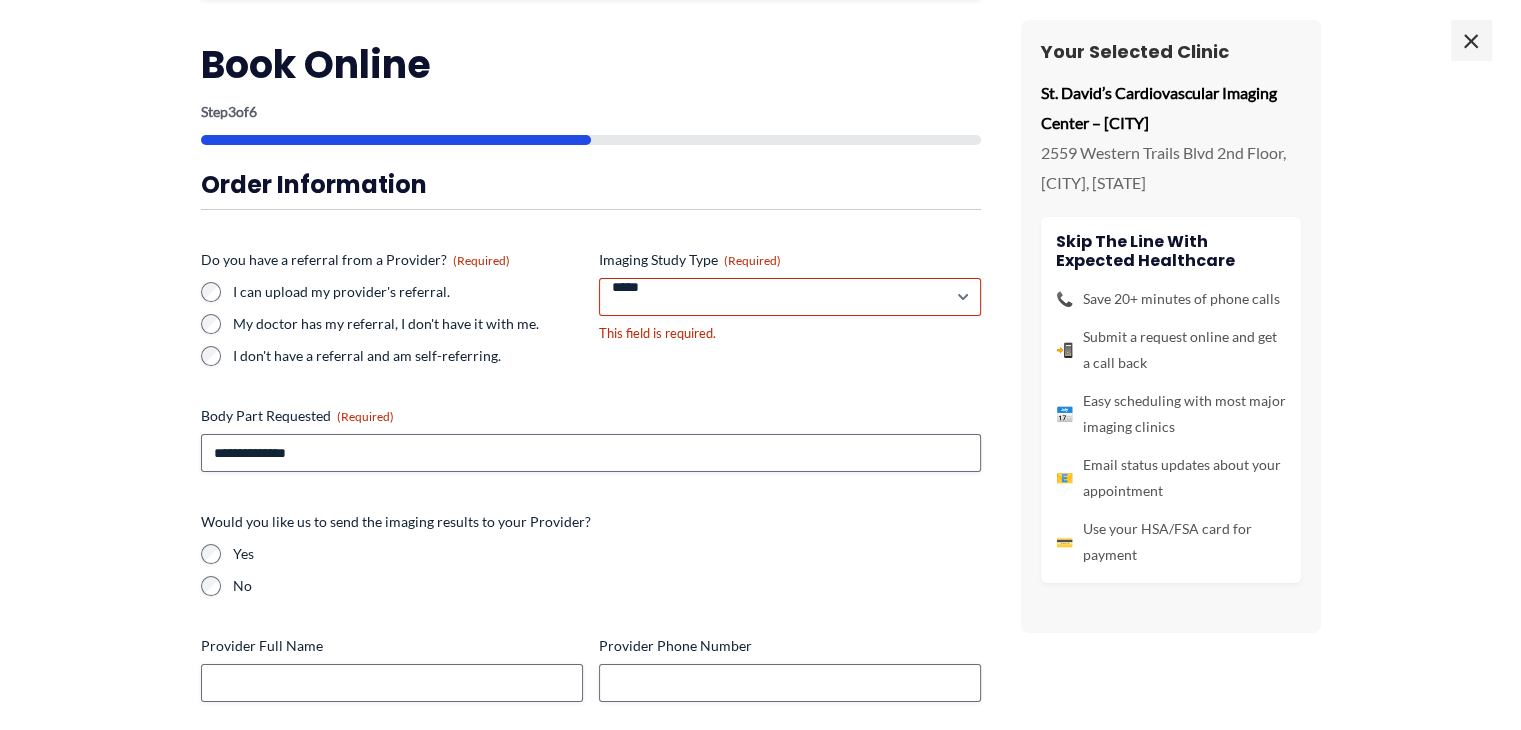 click on "**********" at bounding box center (761, 394) 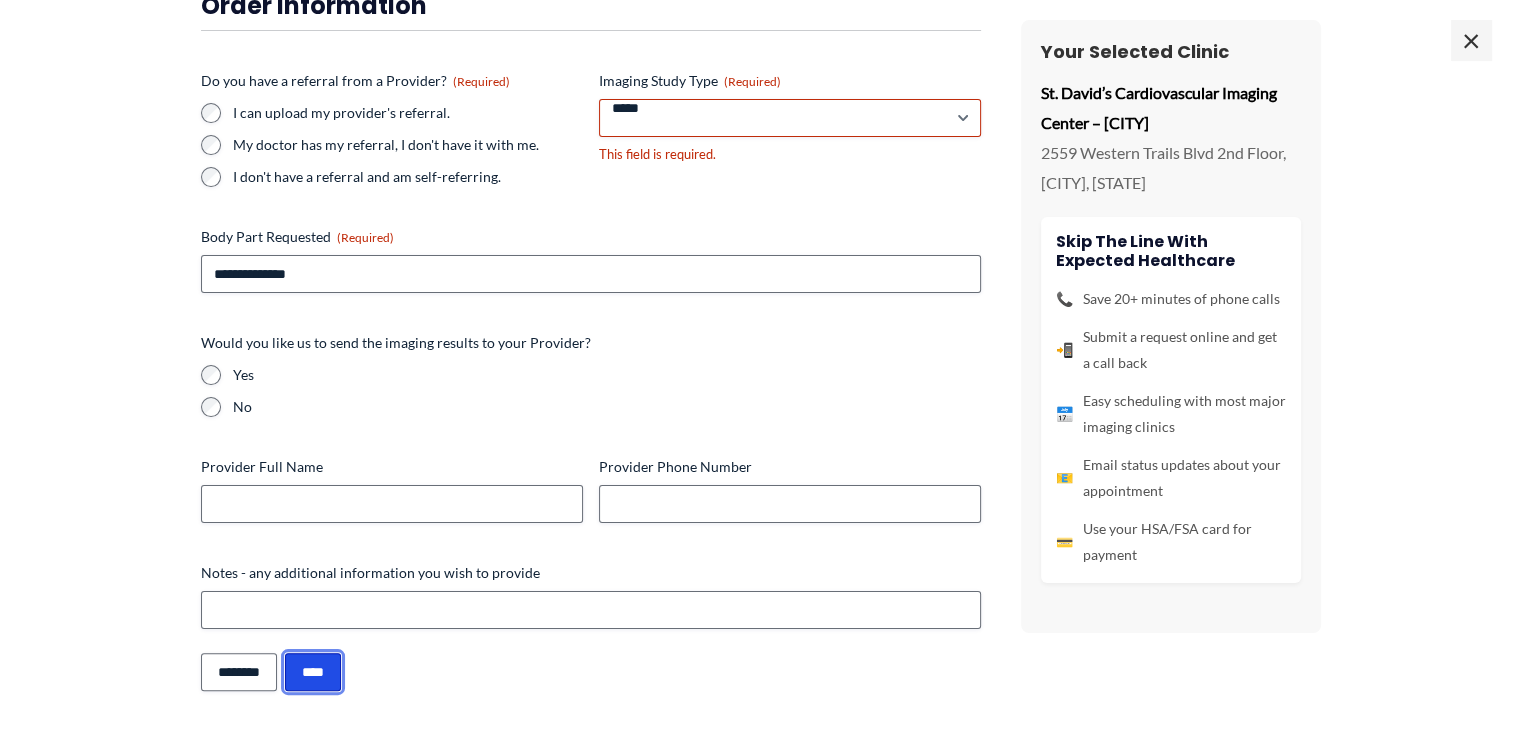 click on "****" at bounding box center (313, 672) 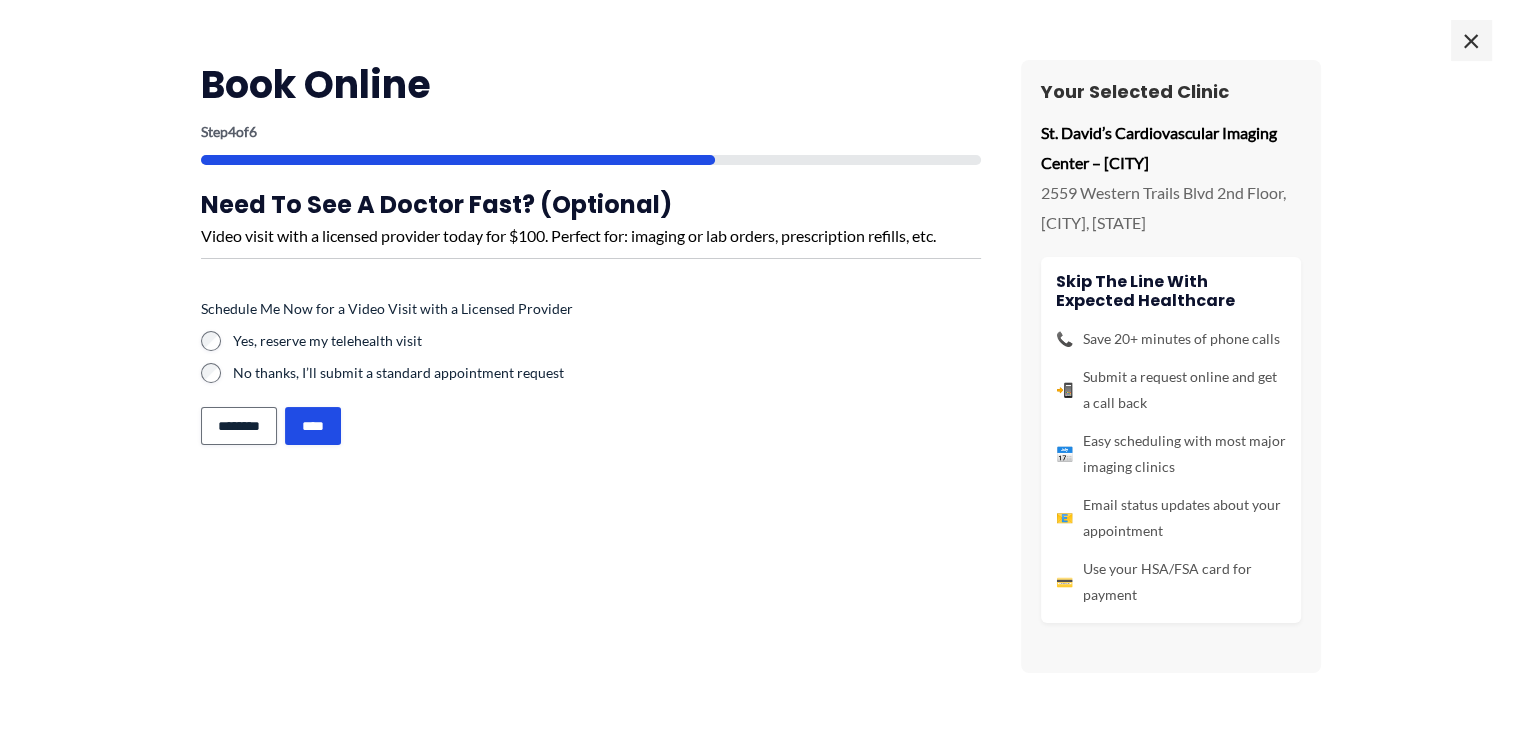 scroll, scrollTop: 0, scrollLeft: 0, axis: both 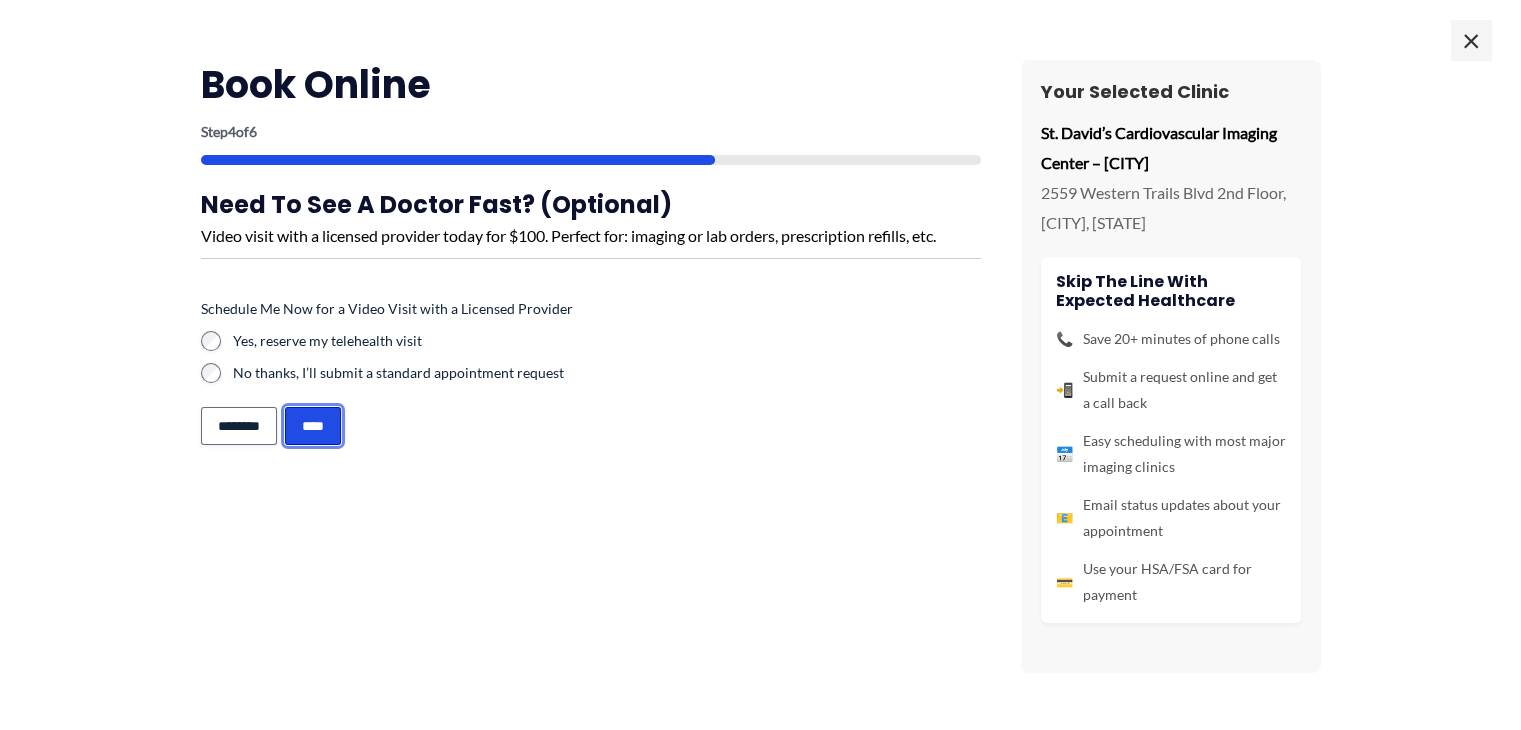 click on "****" at bounding box center (313, 426) 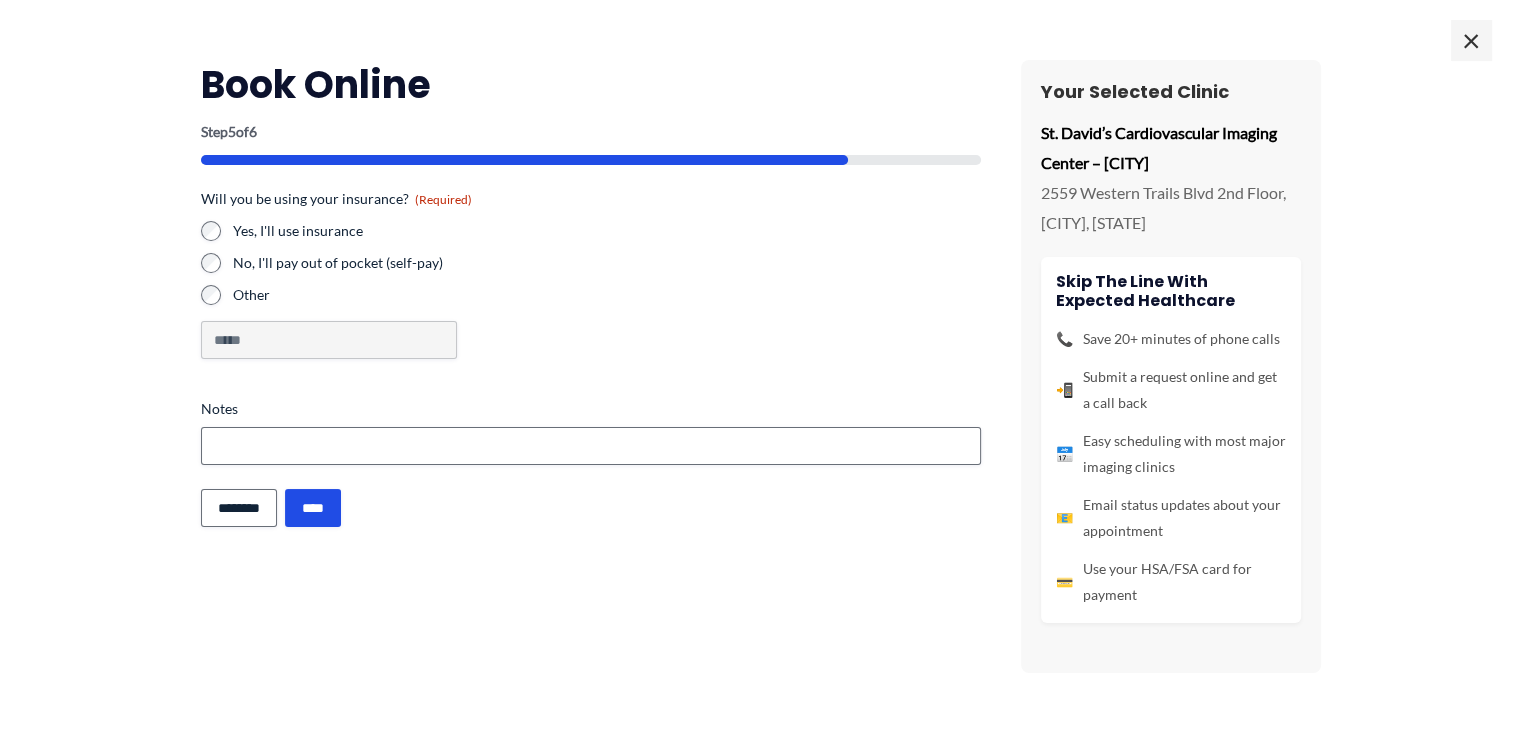 scroll, scrollTop: 100, scrollLeft: 0, axis: vertical 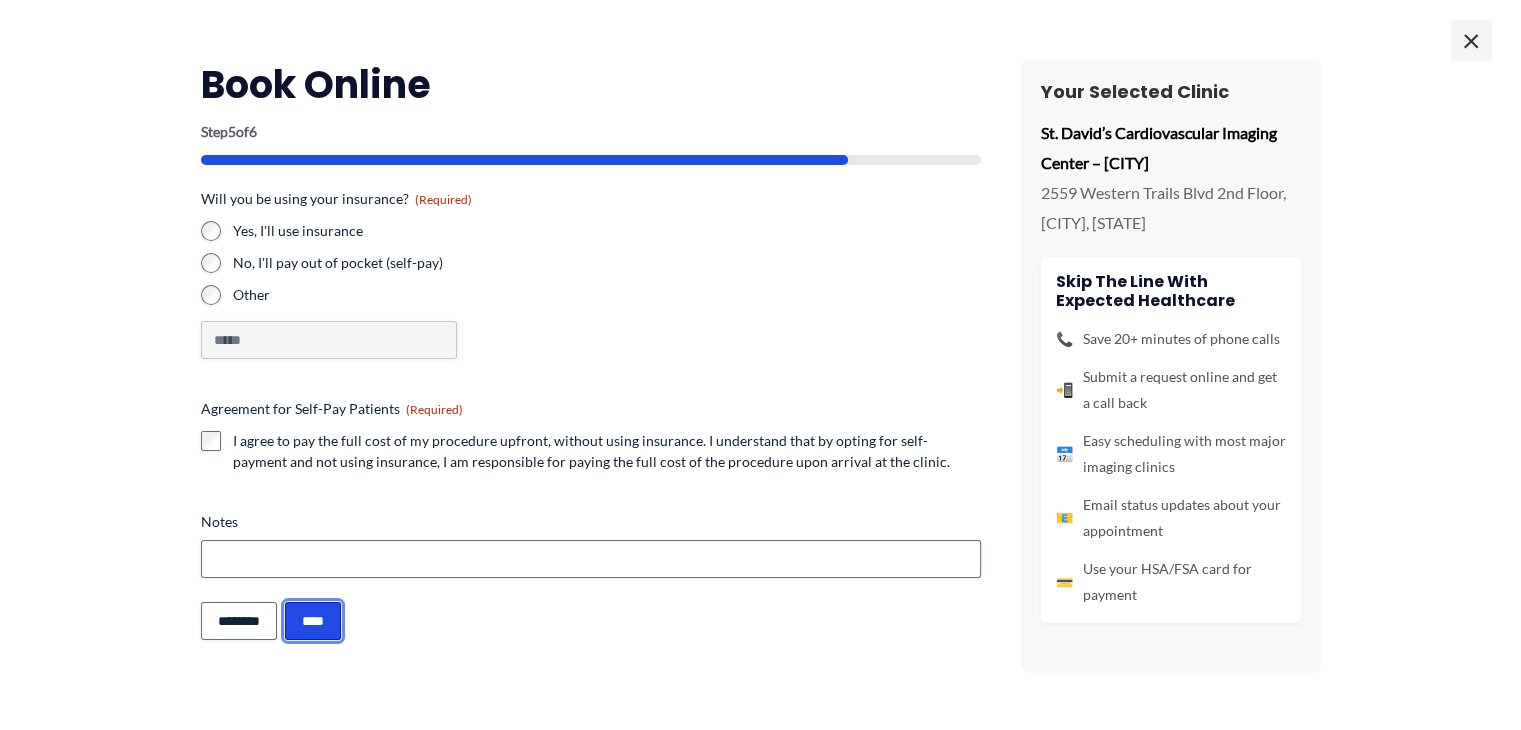 click on "****" at bounding box center [313, 621] 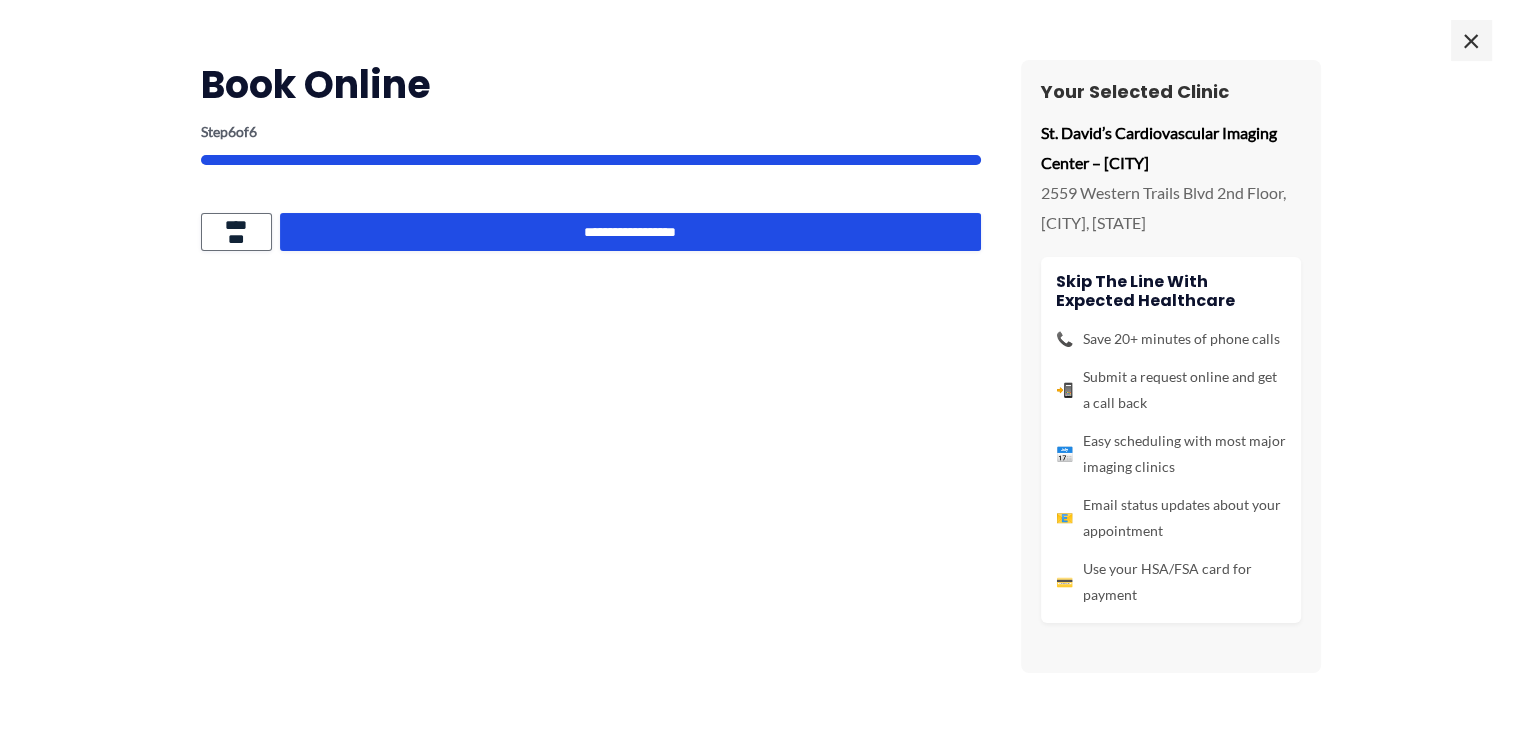 scroll, scrollTop: 60, scrollLeft: 0, axis: vertical 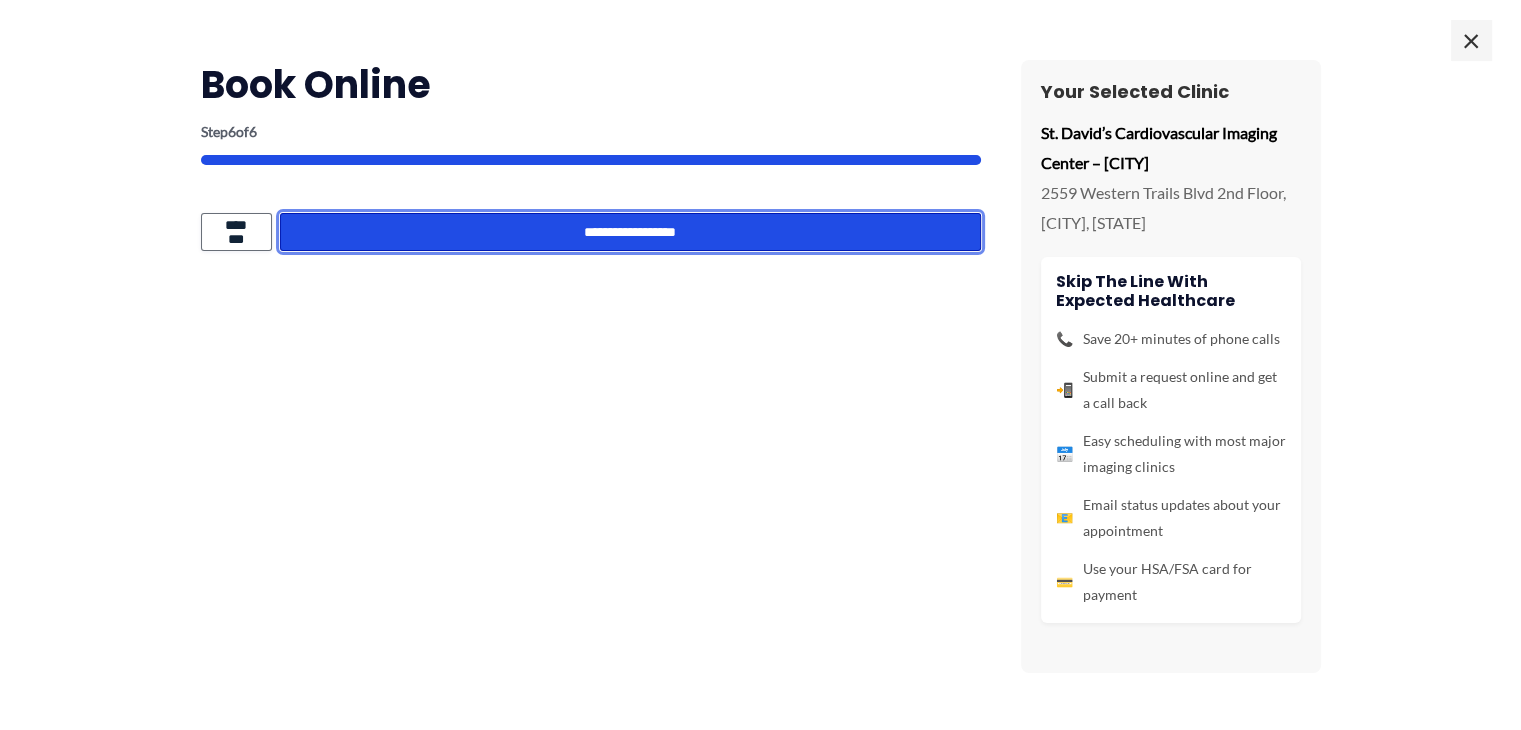 click on "**********" at bounding box center [630, 232] 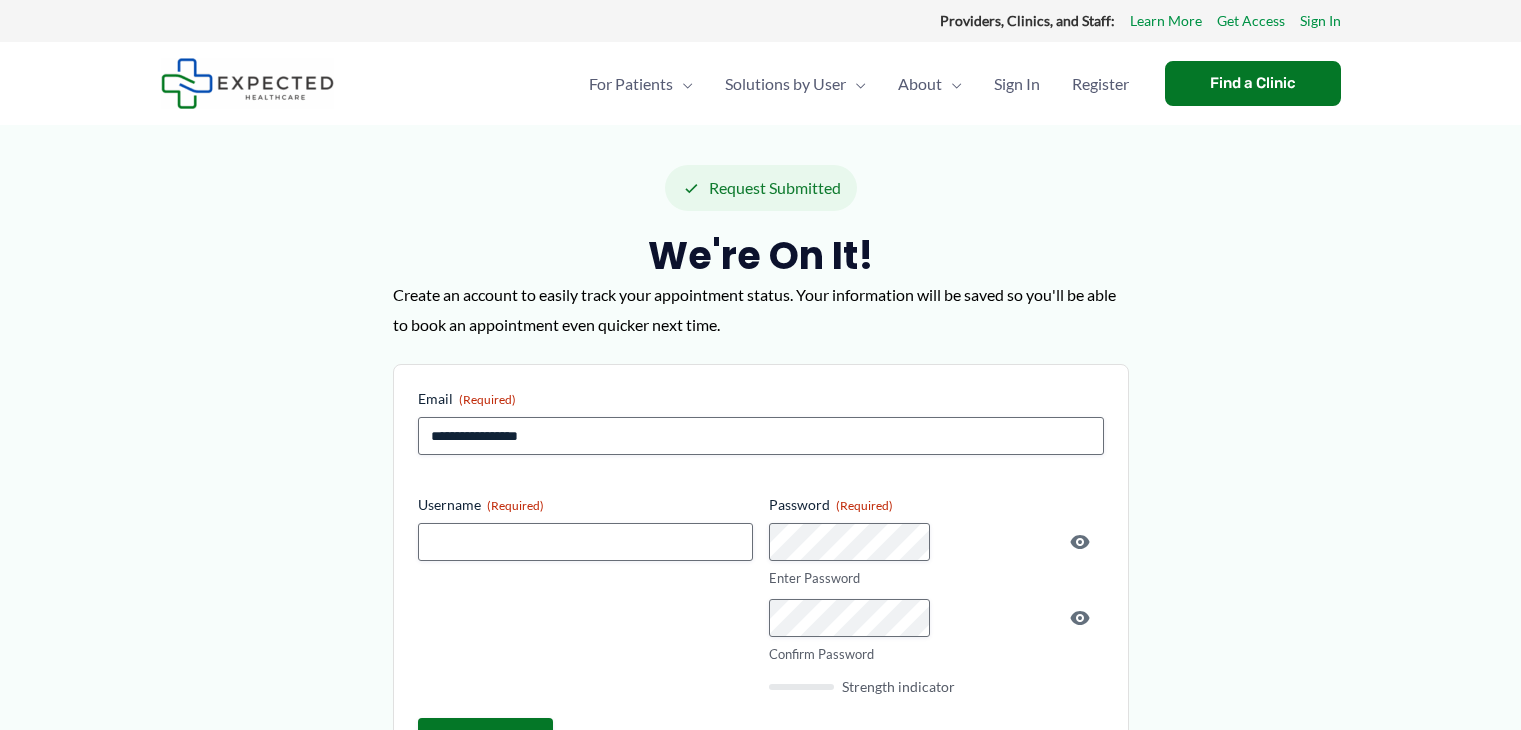 scroll, scrollTop: 0, scrollLeft: 0, axis: both 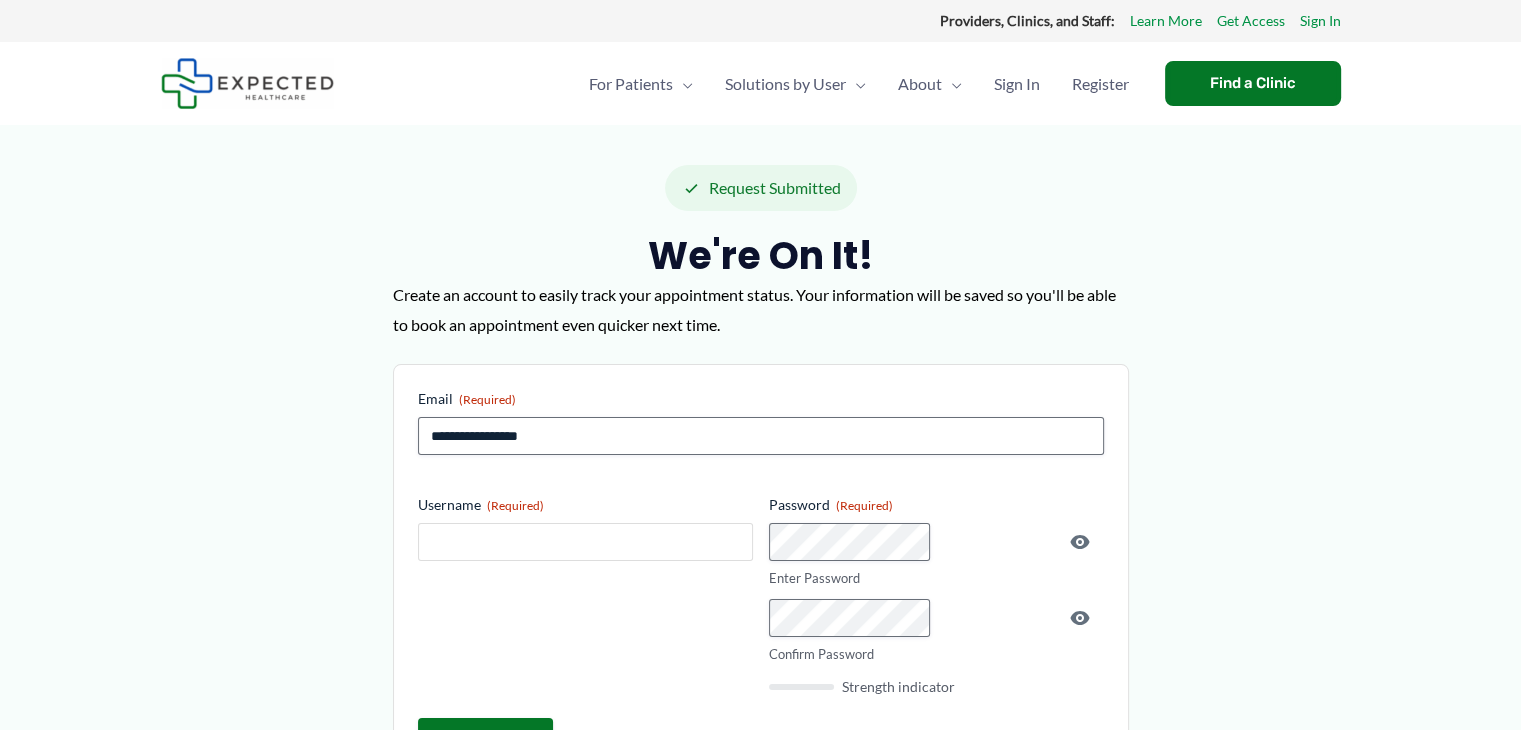 click on "Username (Required)" at bounding box center (585, 542) 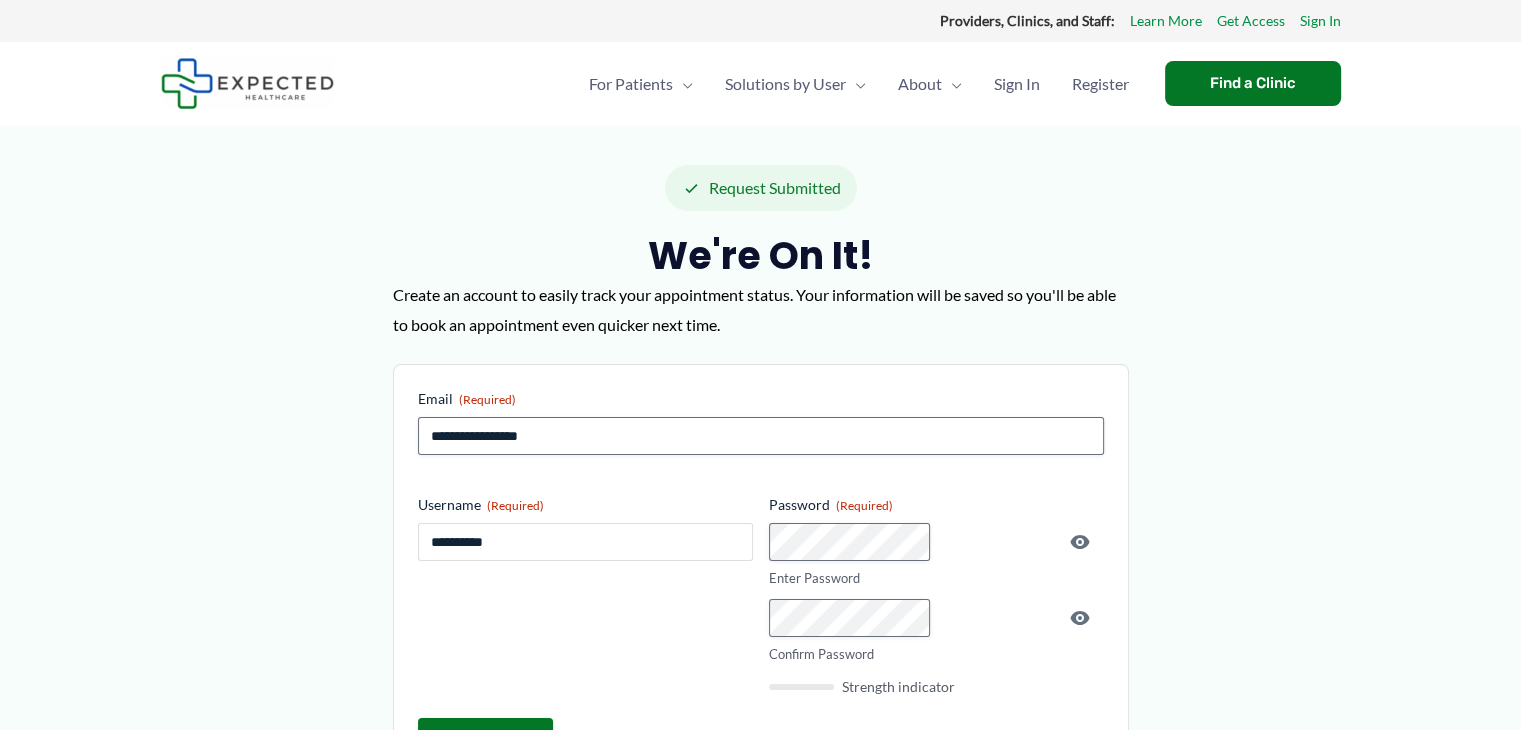 type on "**********" 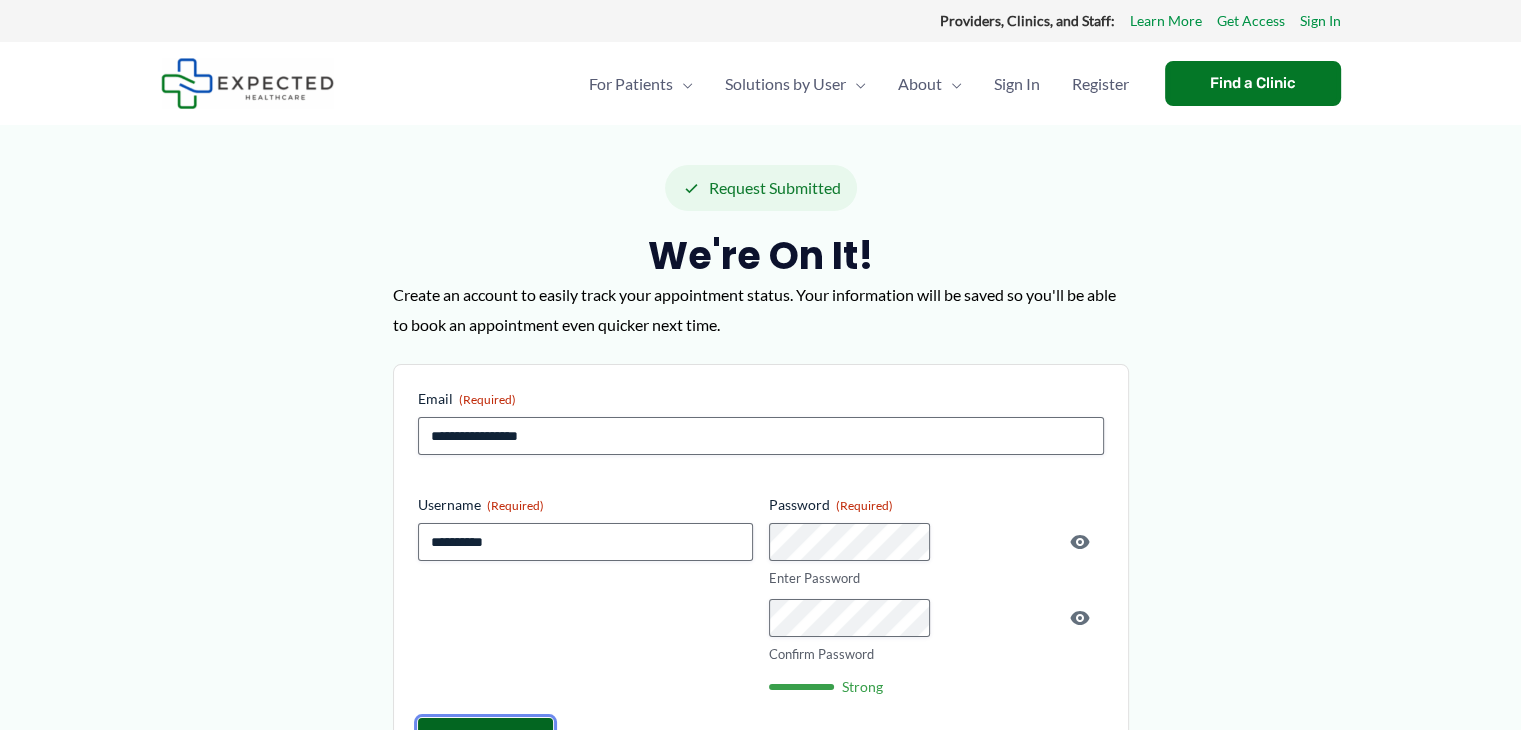click on "**********" at bounding box center [485, 737] 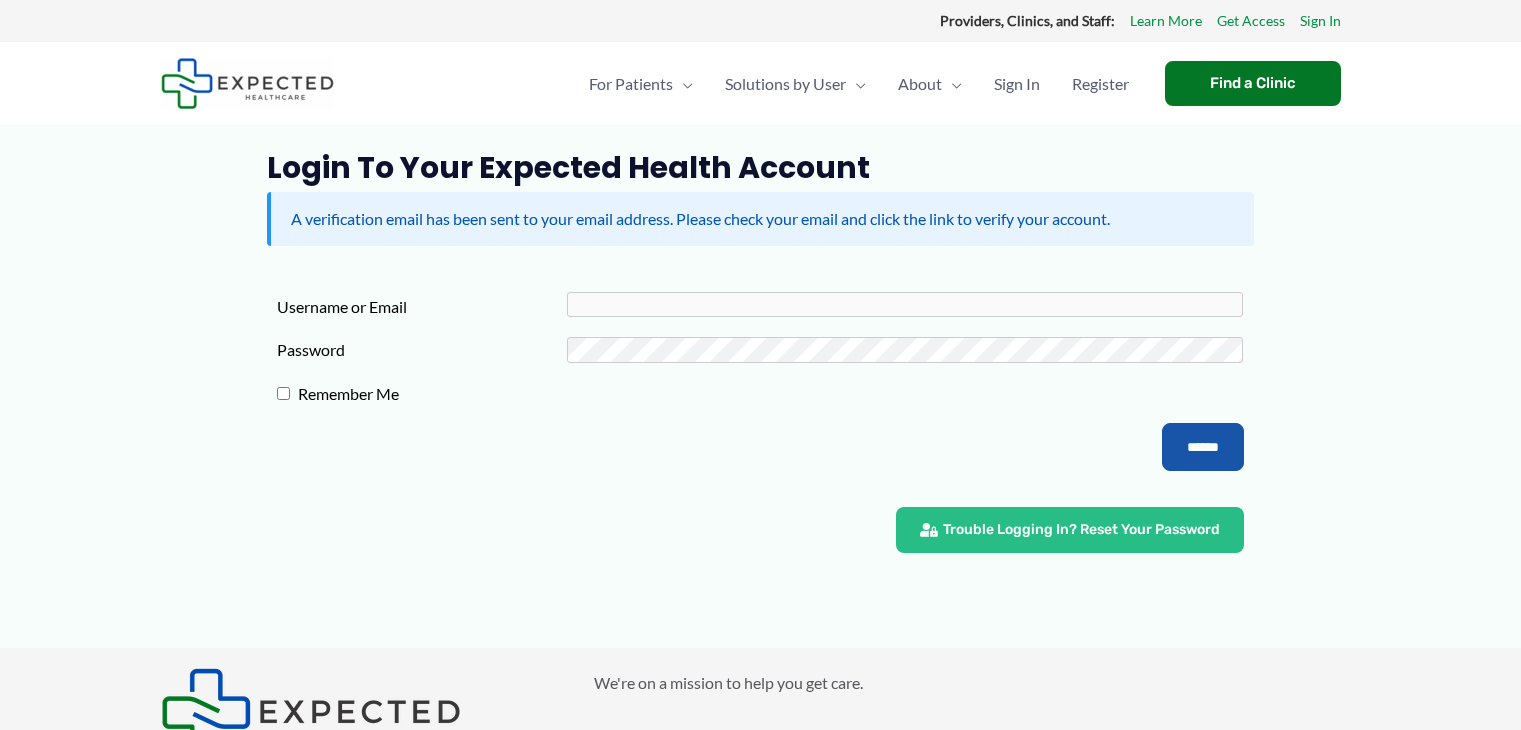 scroll, scrollTop: 0, scrollLeft: 0, axis: both 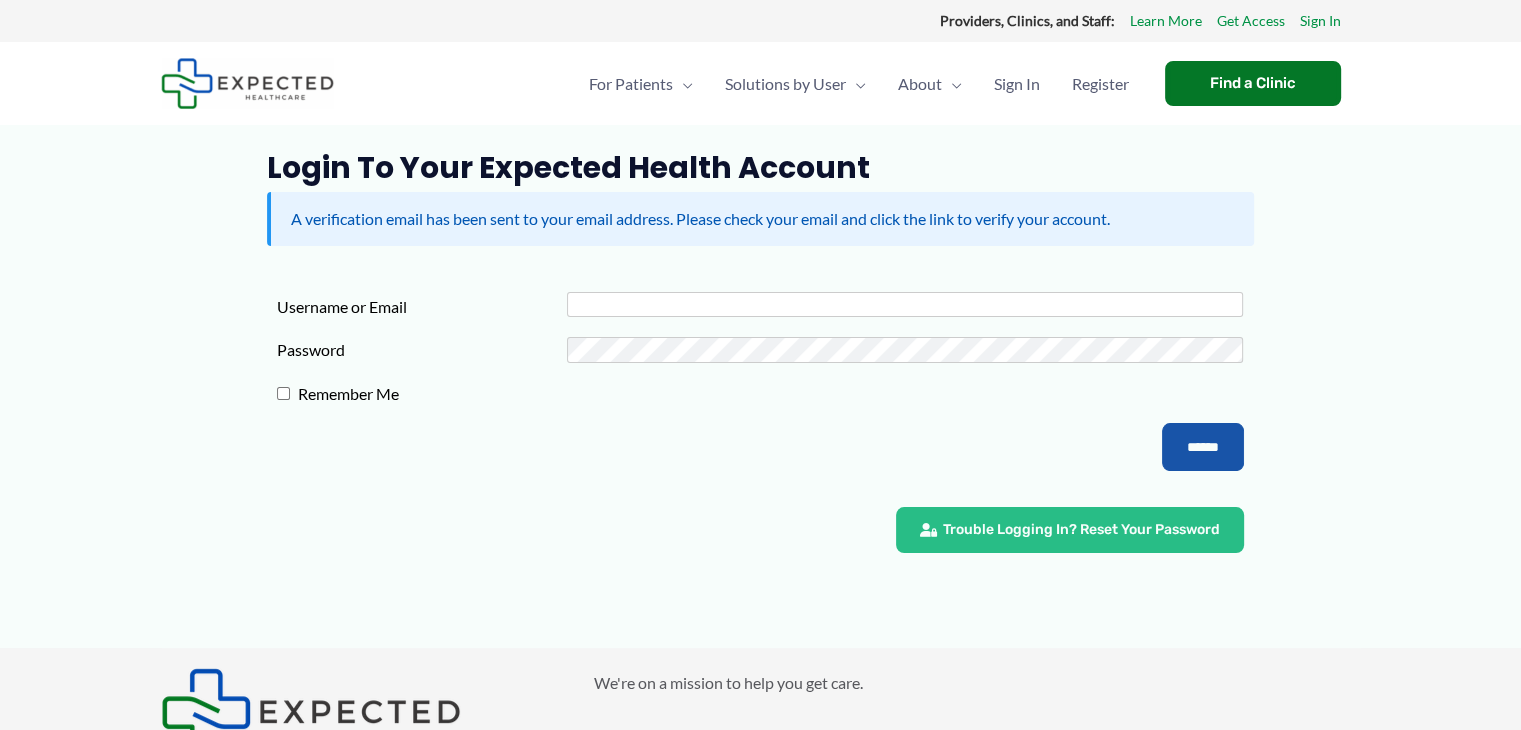 click on "Username or Email" at bounding box center (905, 304) 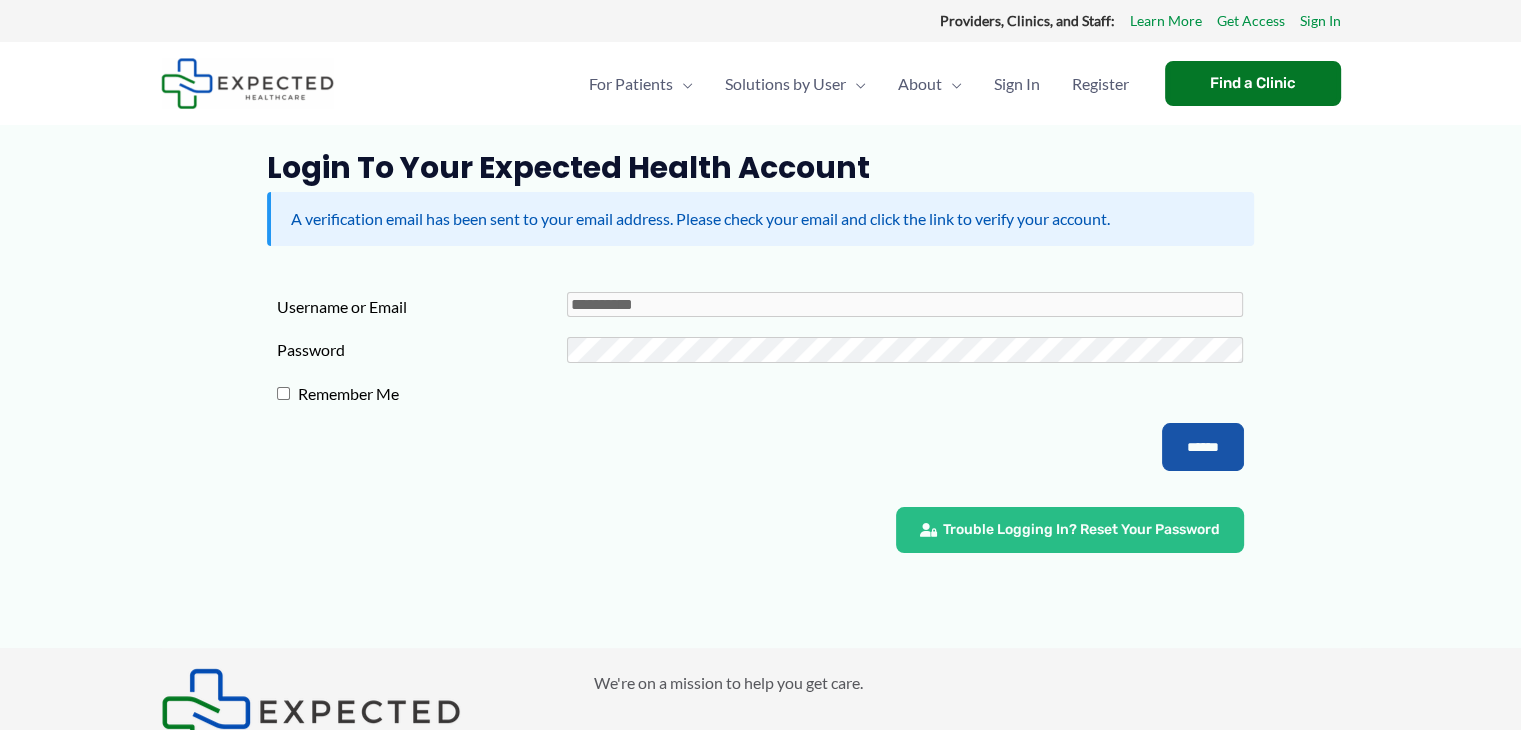 click on "**********" at bounding box center (760, 381) 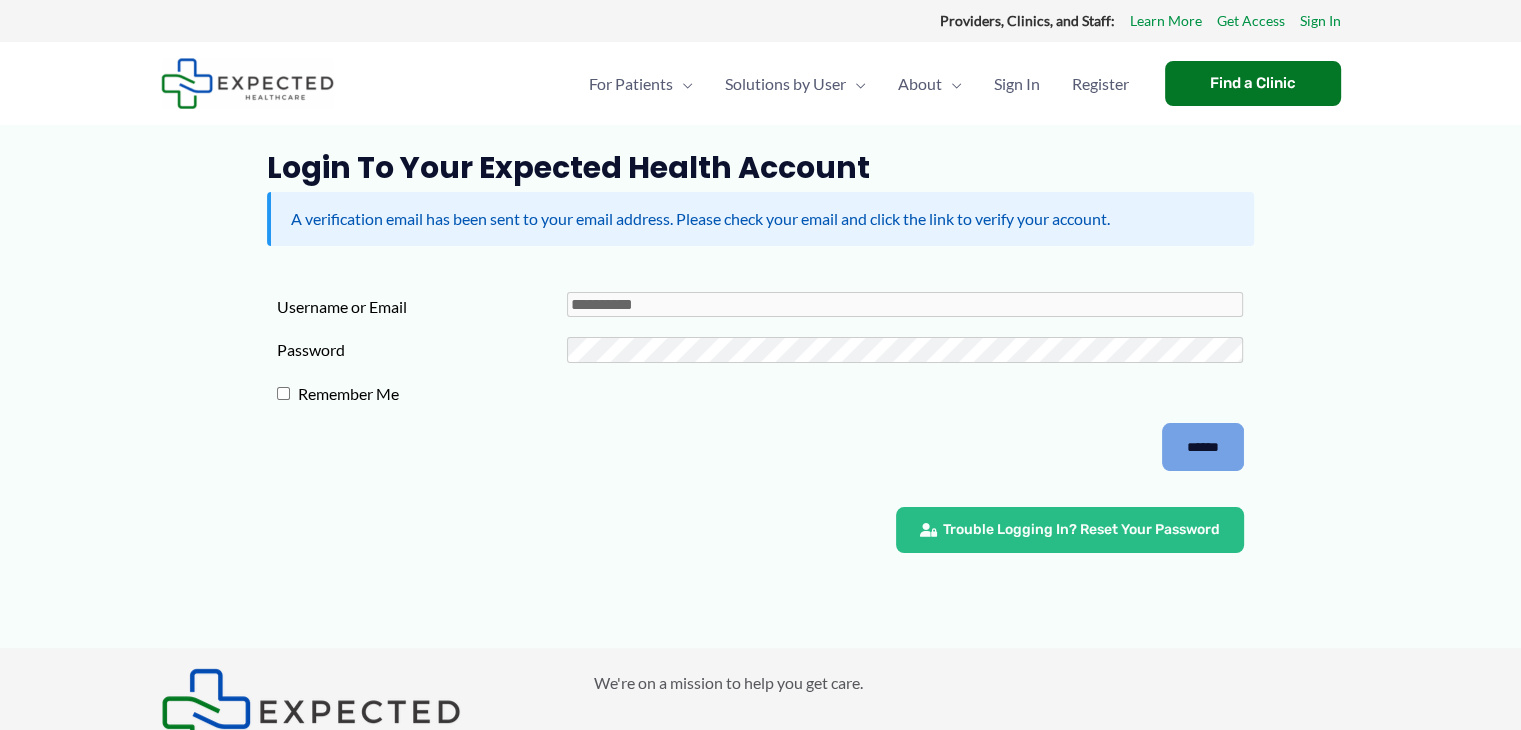 click on "******" at bounding box center [1203, 447] 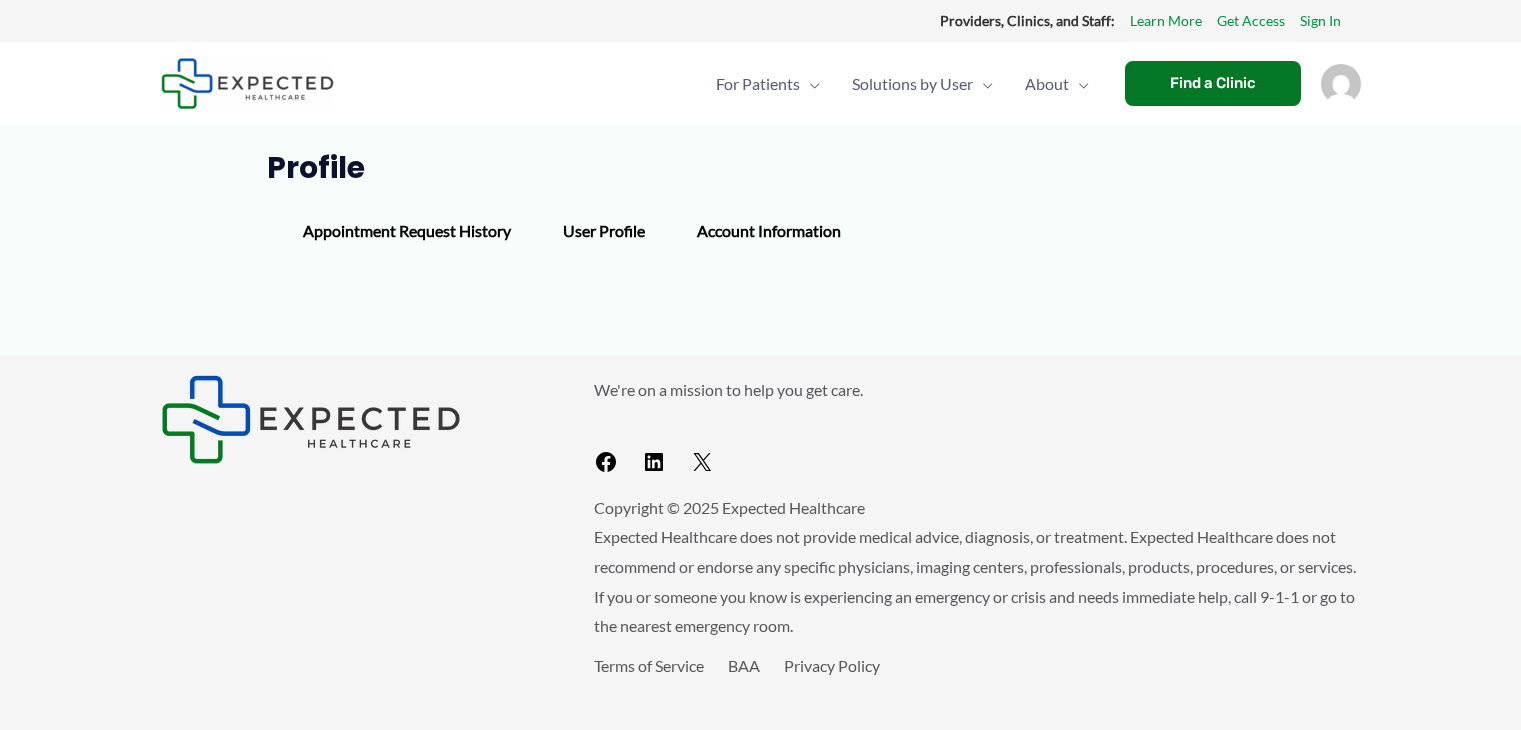 scroll, scrollTop: 0, scrollLeft: 0, axis: both 